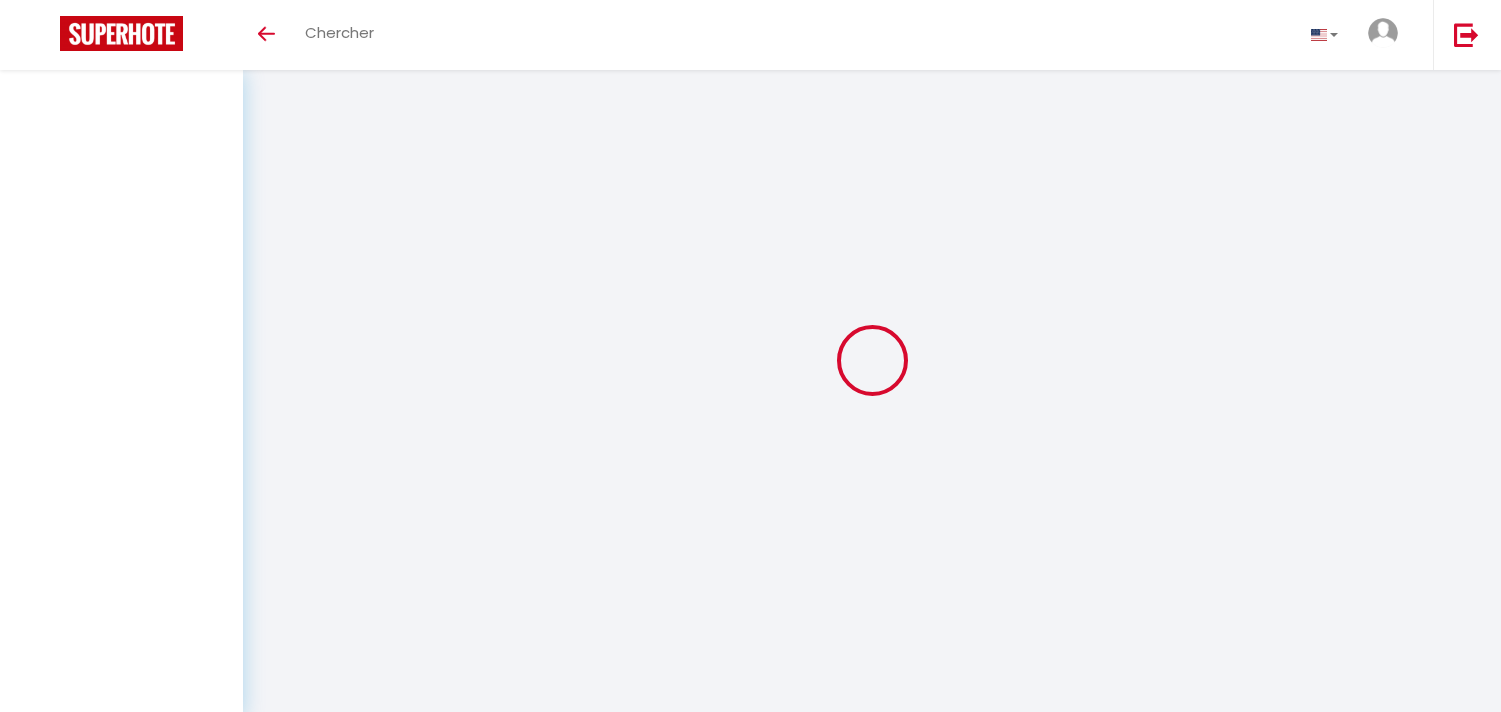 scroll, scrollTop: 0, scrollLeft: 0, axis: both 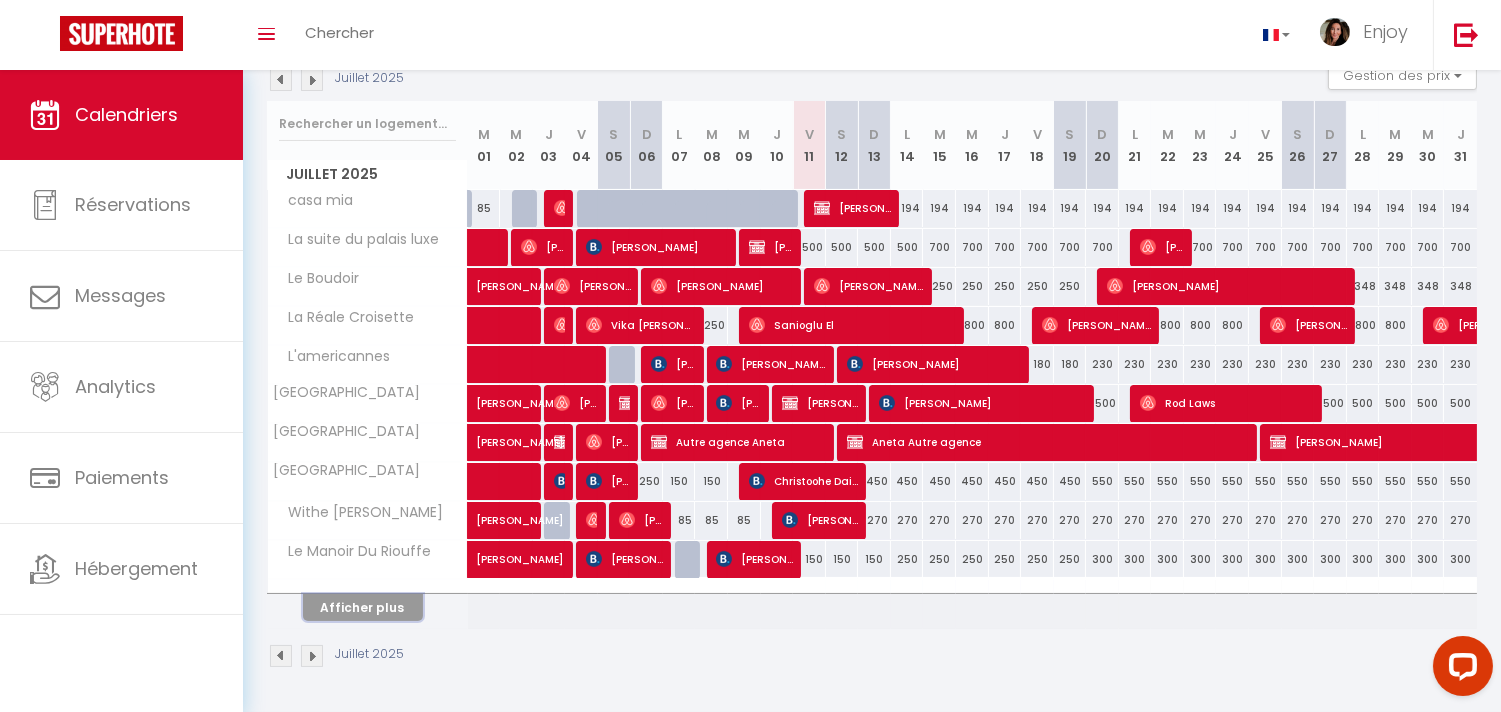 click on "Afficher plus" at bounding box center (363, 607) 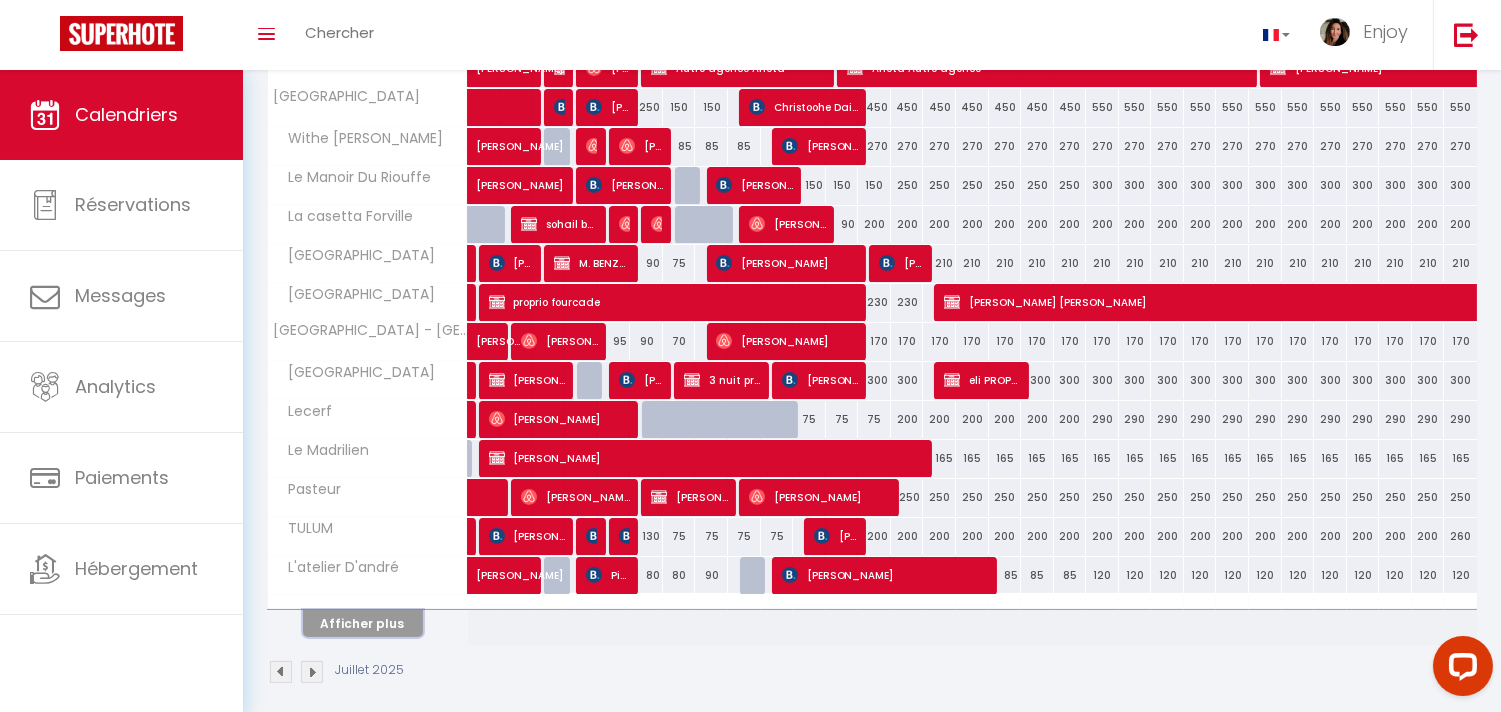 scroll, scrollTop: 618, scrollLeft: 0, axis: vertical 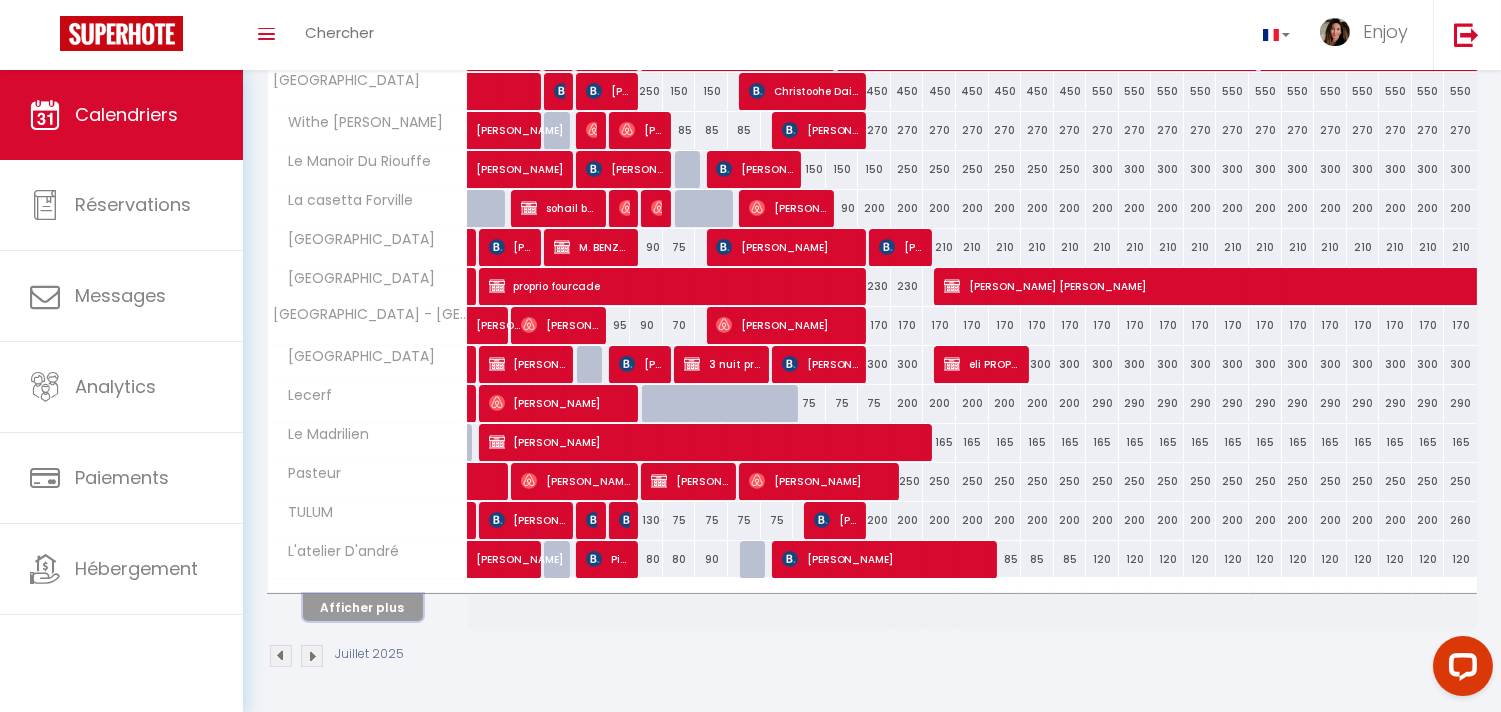 click on "Afficher plus" at bounding box center (363, 607) 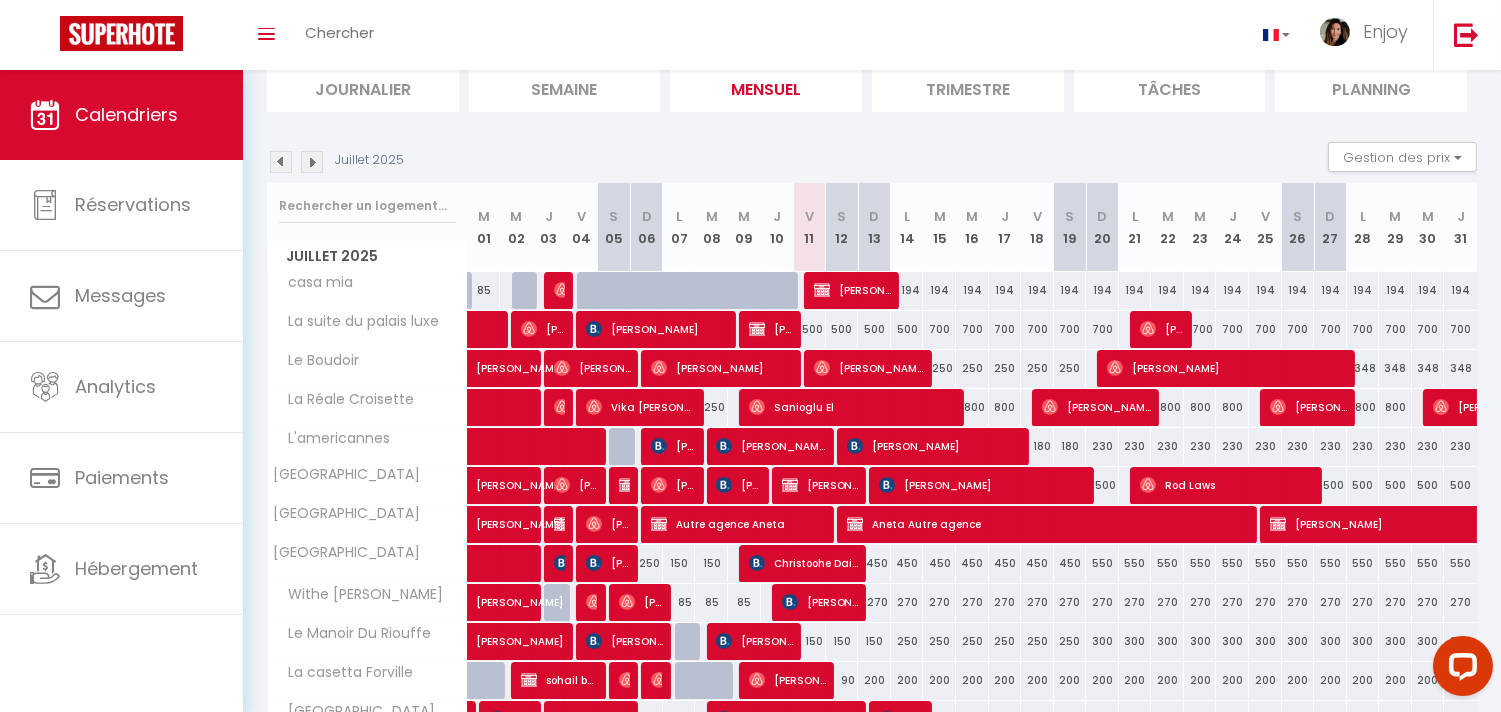 scroll, scrollTop: 0, scrollLeft: 0, axis: both 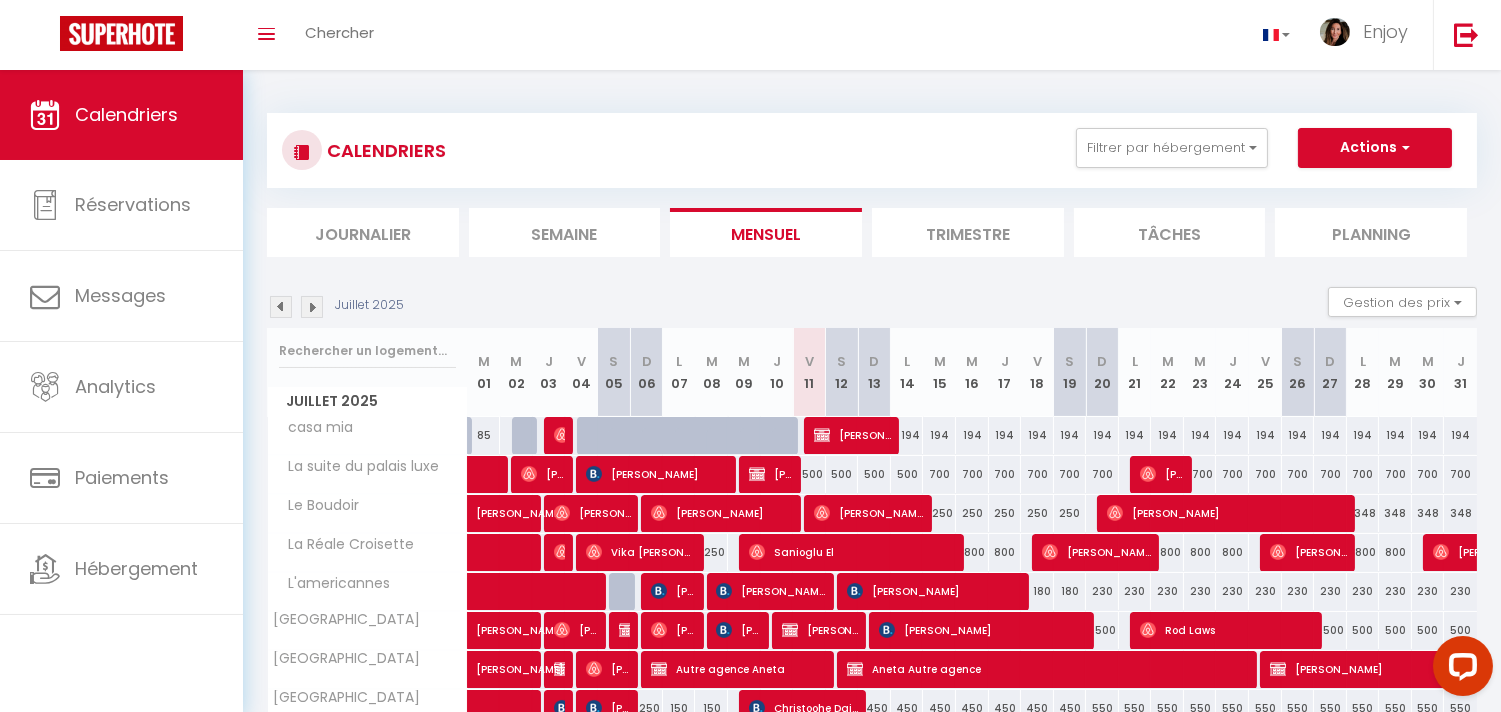 click on "Journalier" at bounding box center [363, 232] 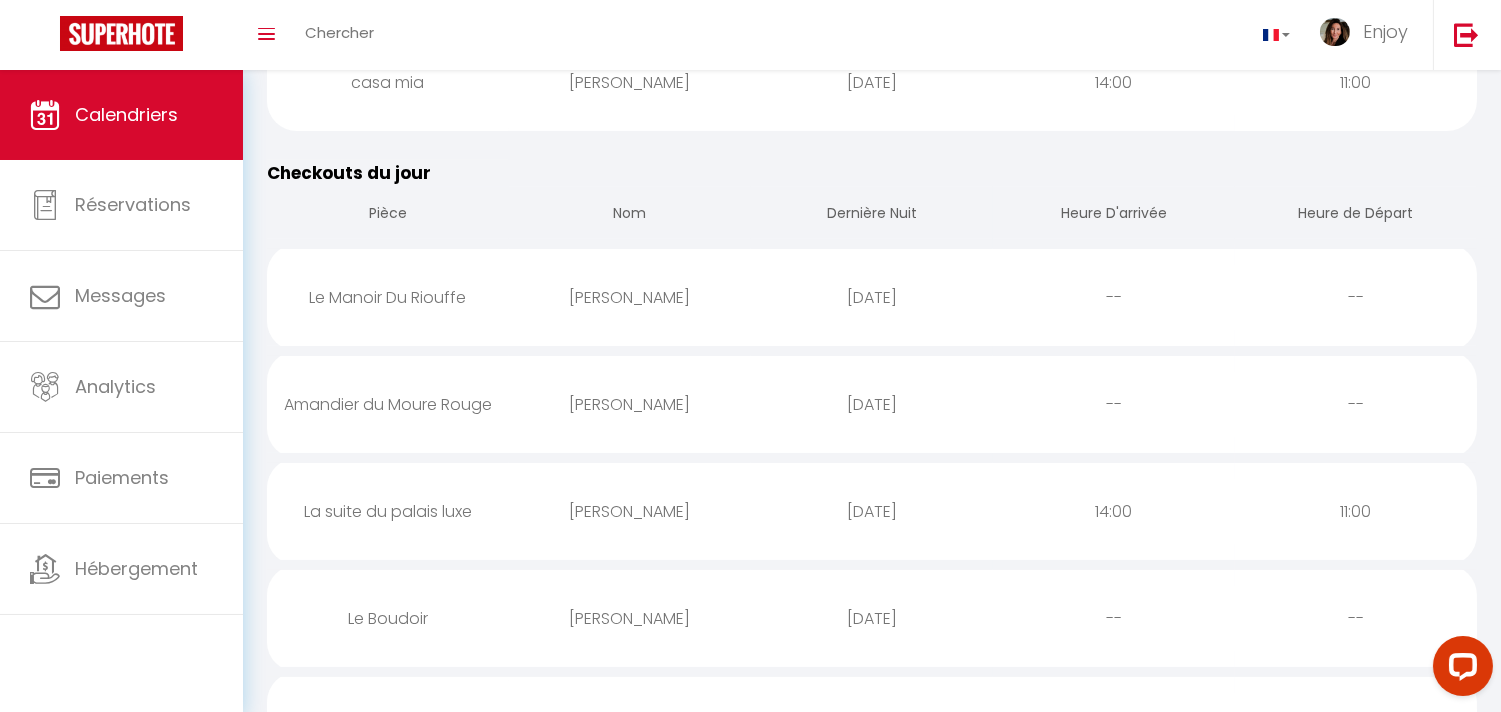 scroll, scrollTop: 583, scrollLeft: 0, axis: vertical 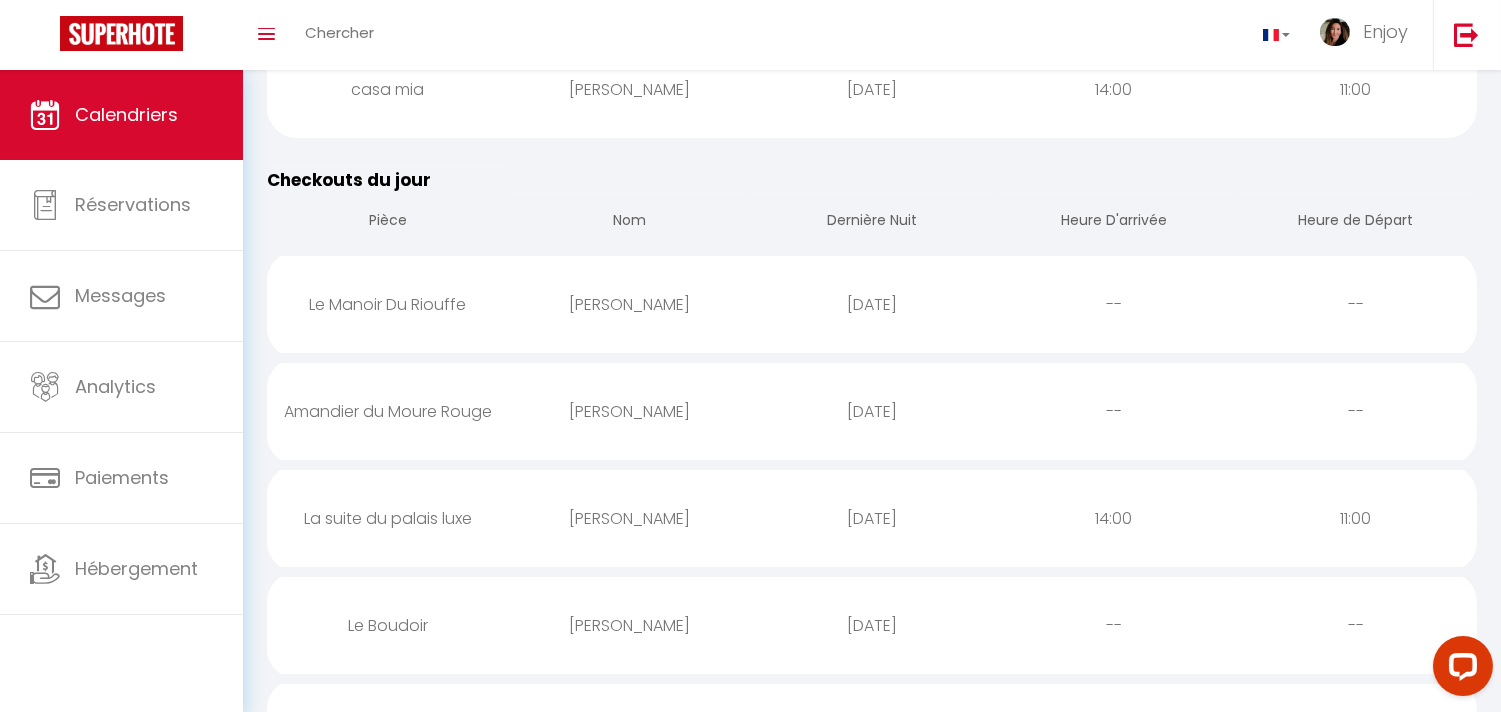 click on "[PERSON_NAME]" at bounding box center (630, 518) 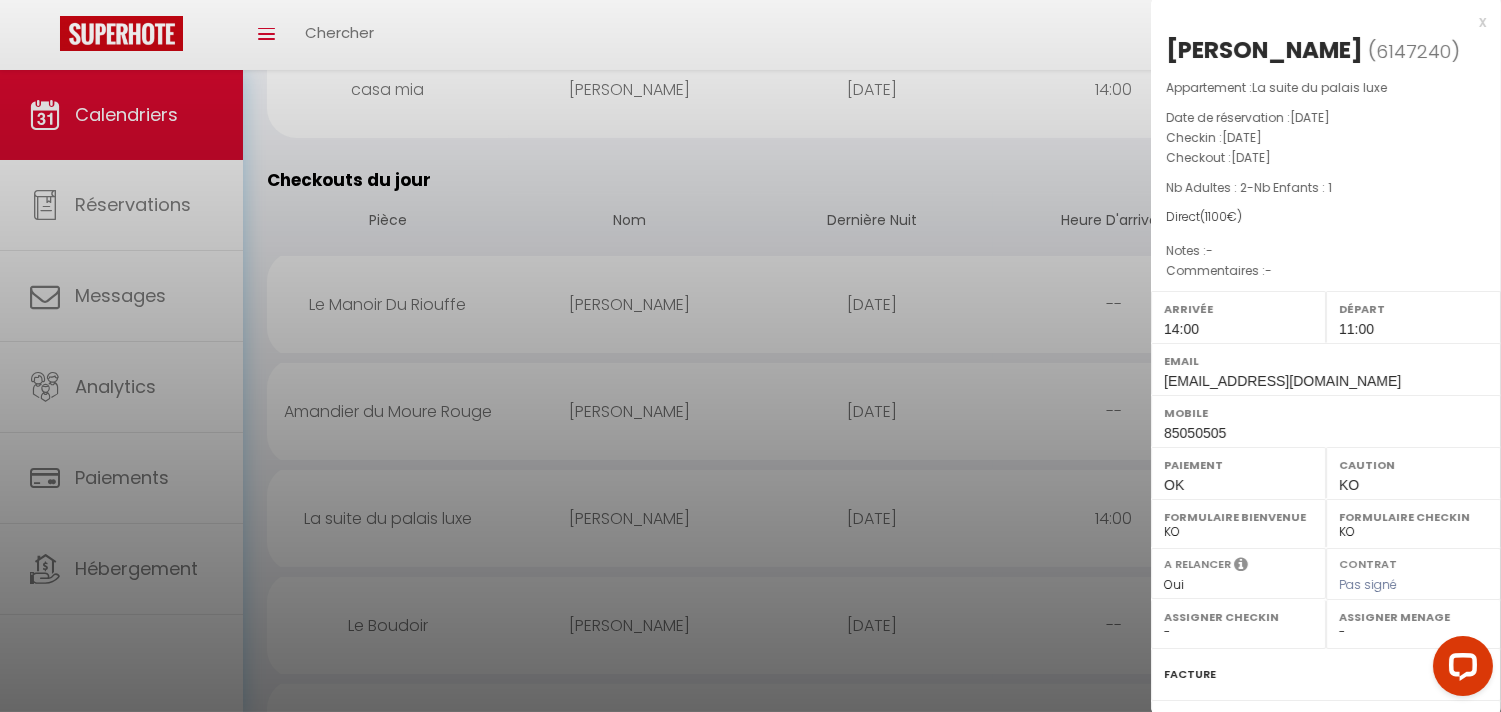click at bounding box center (750, 356) 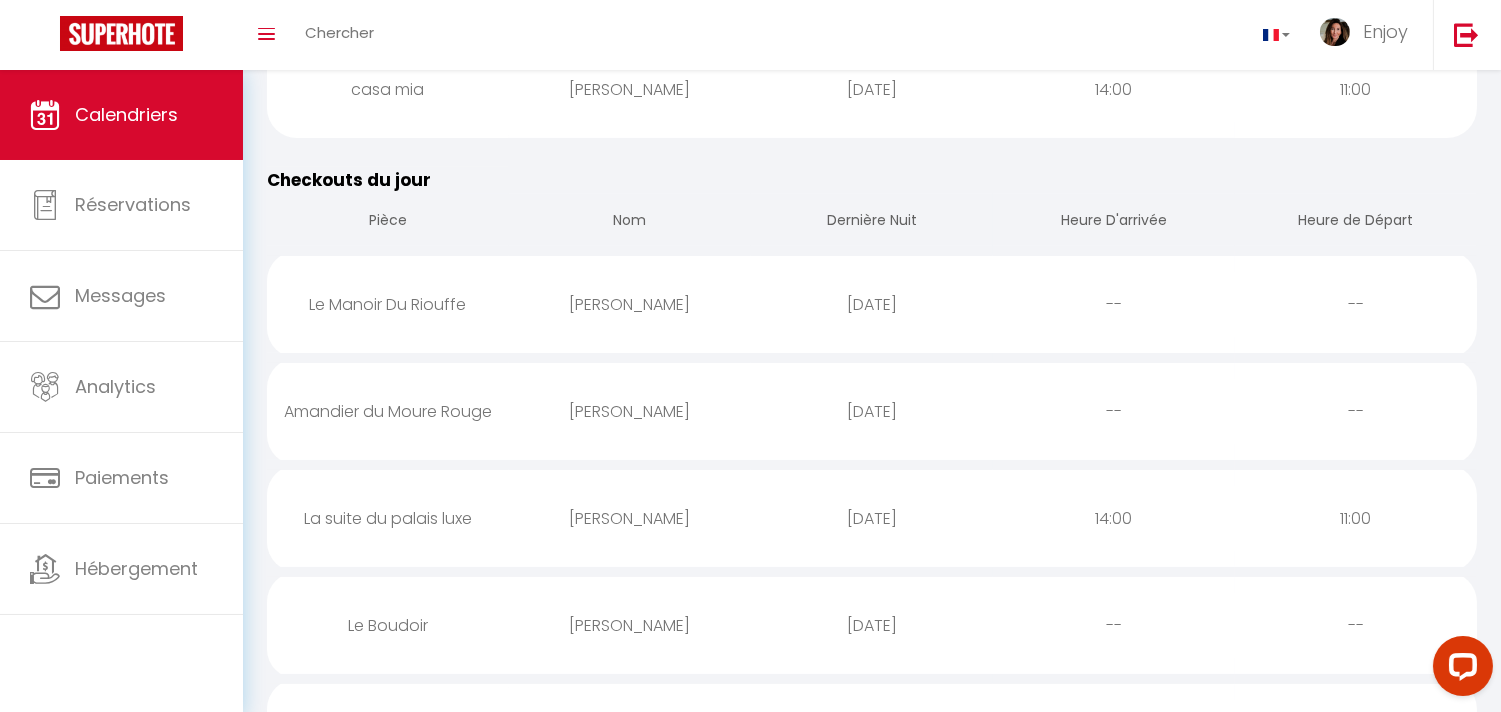 click on "[DATE]" at bounding box center (872, 411) 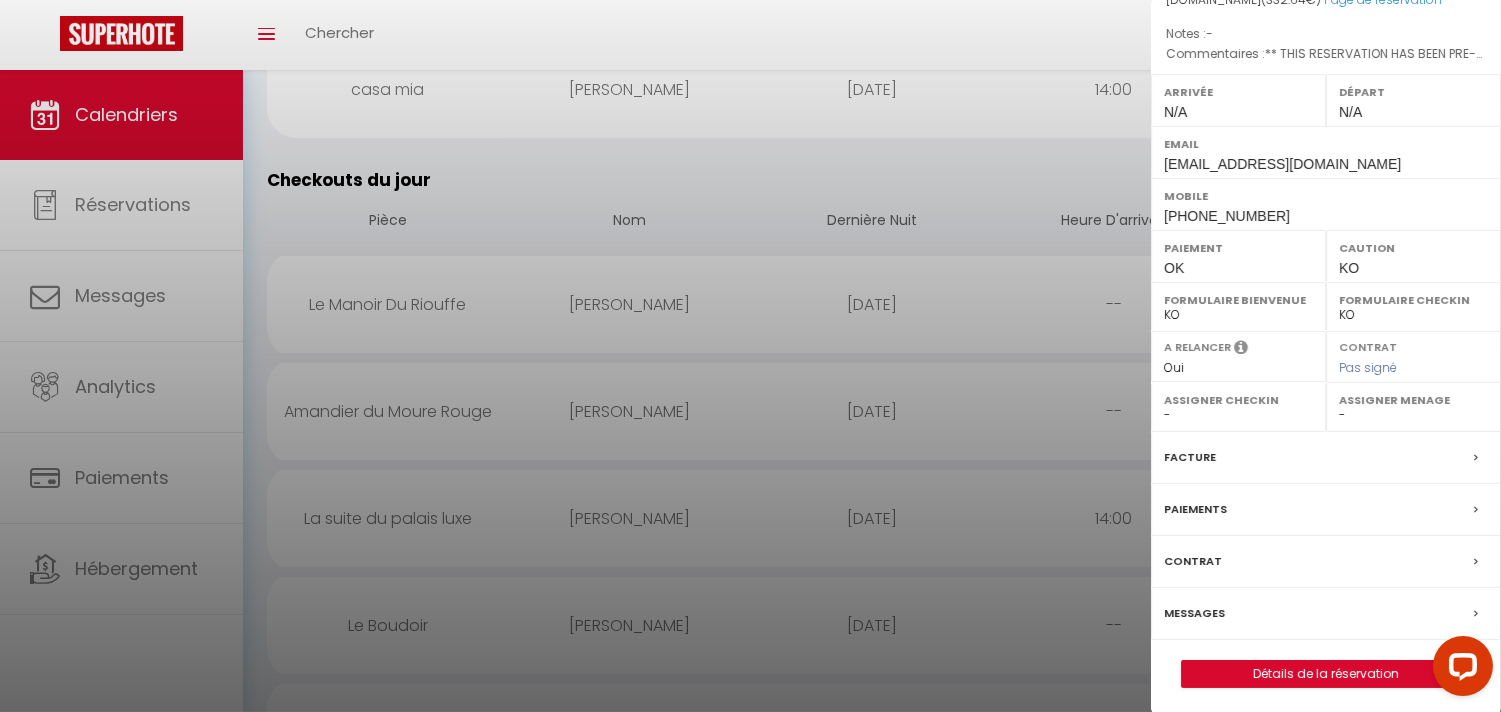 scroll, scrollTop: 254, scrollLeft: 0, axis: vertical 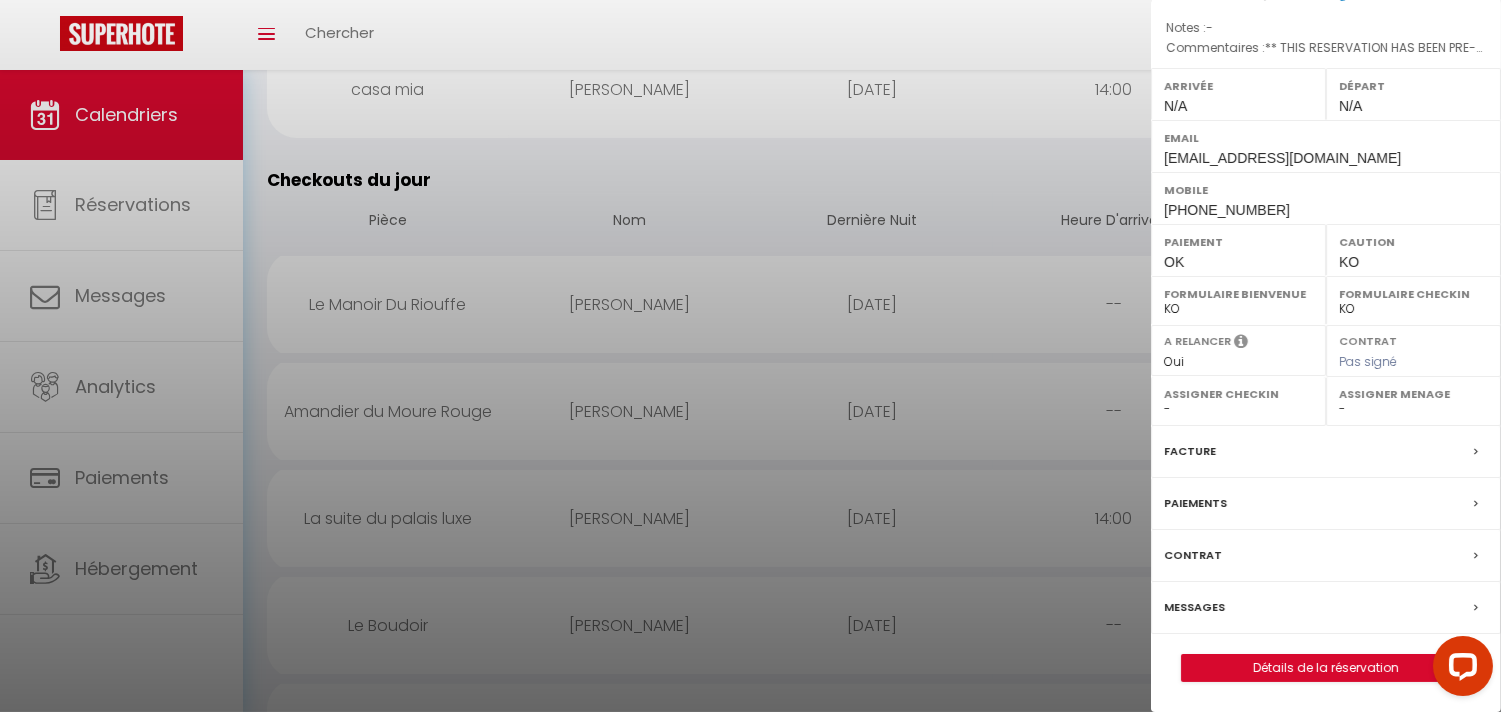 click on "Messages" at bounding box center (1194, 607) 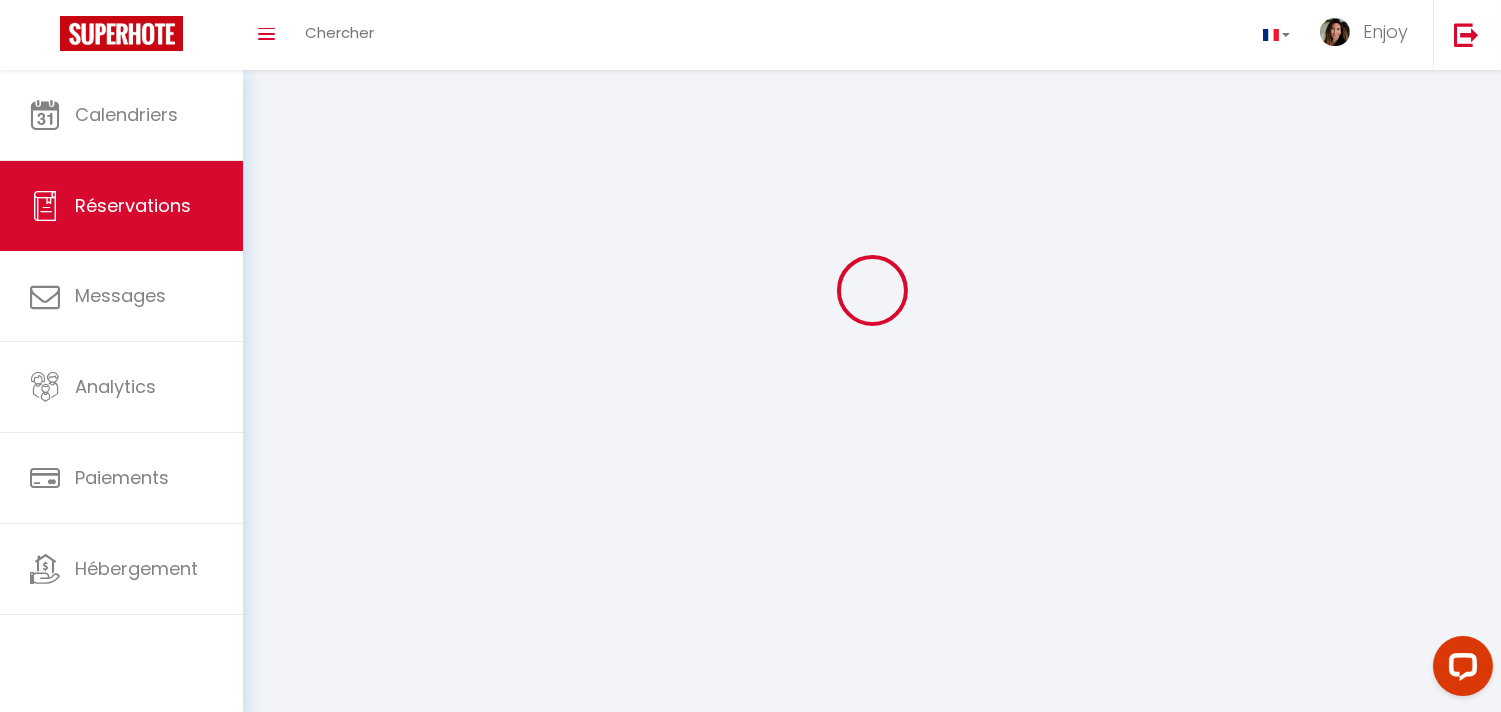 scroll, scrollTop: 0, scrollLeft: 0, axis: both 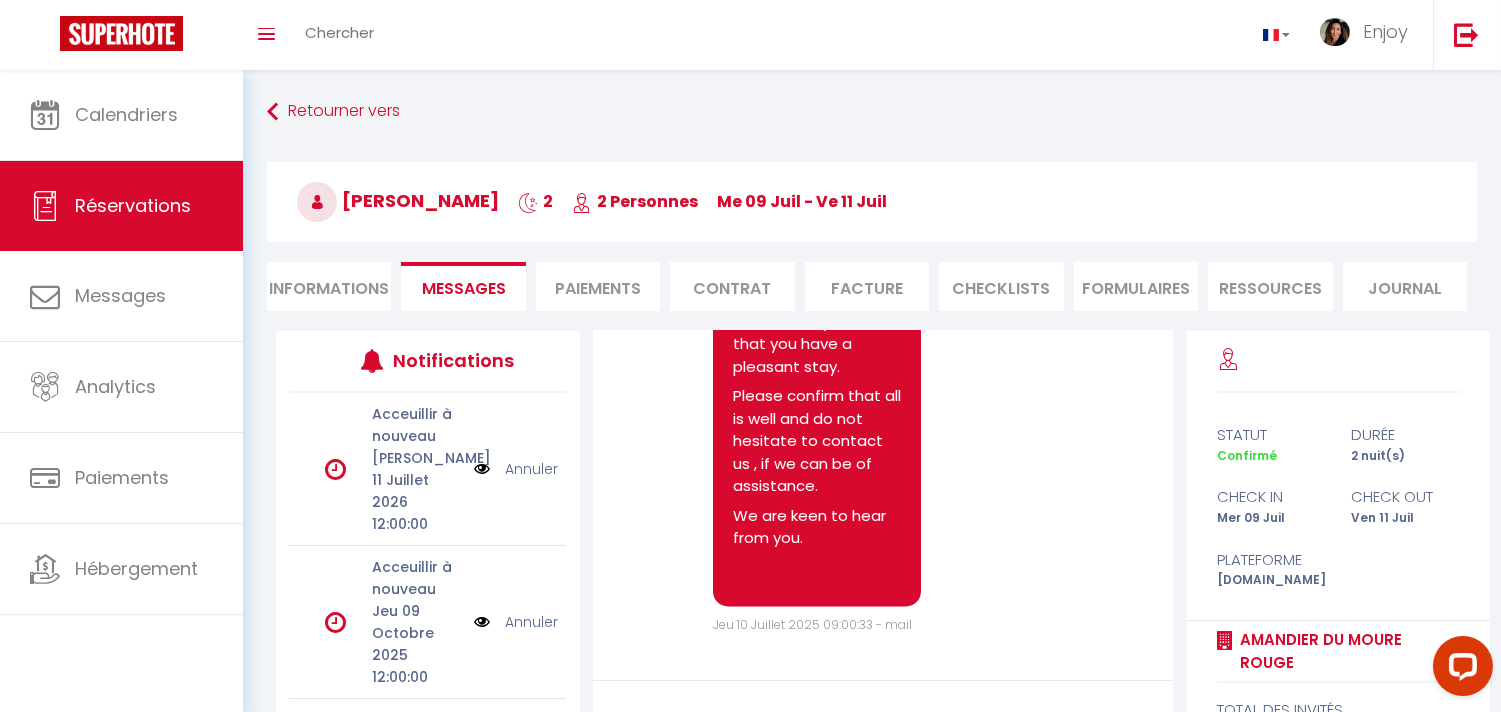 click on "Informations" at bounding box center (329, 286) 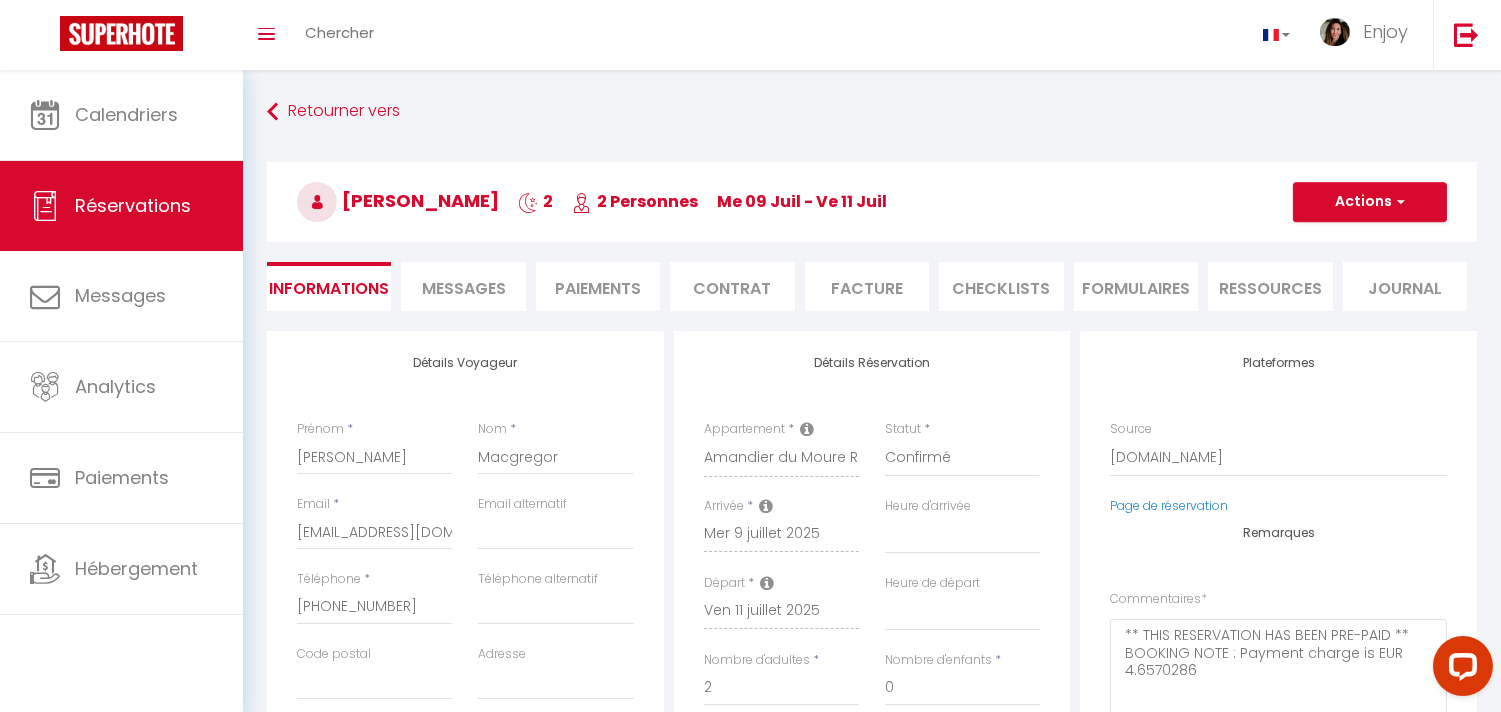 select 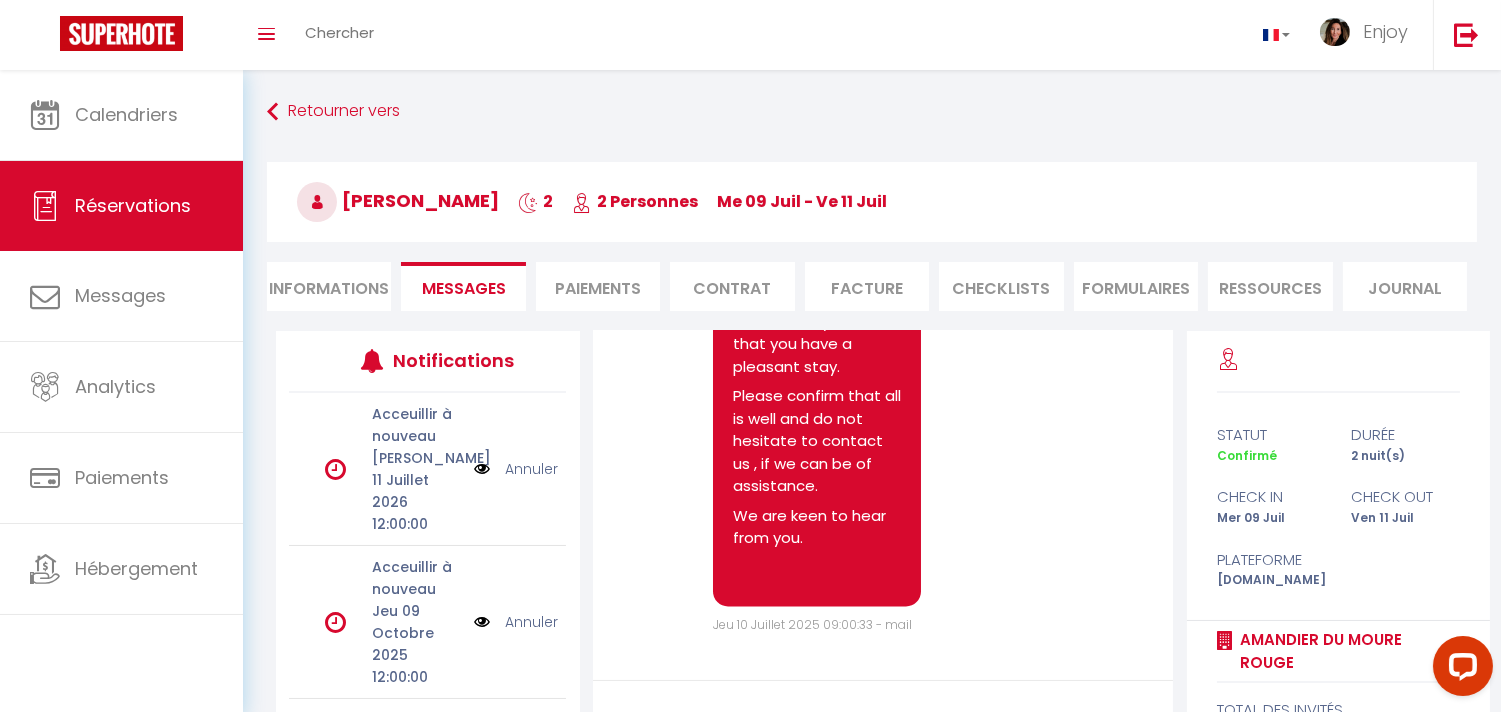 scroll, scrollTop: 7376, scrollLeft: 0, axis: vertical 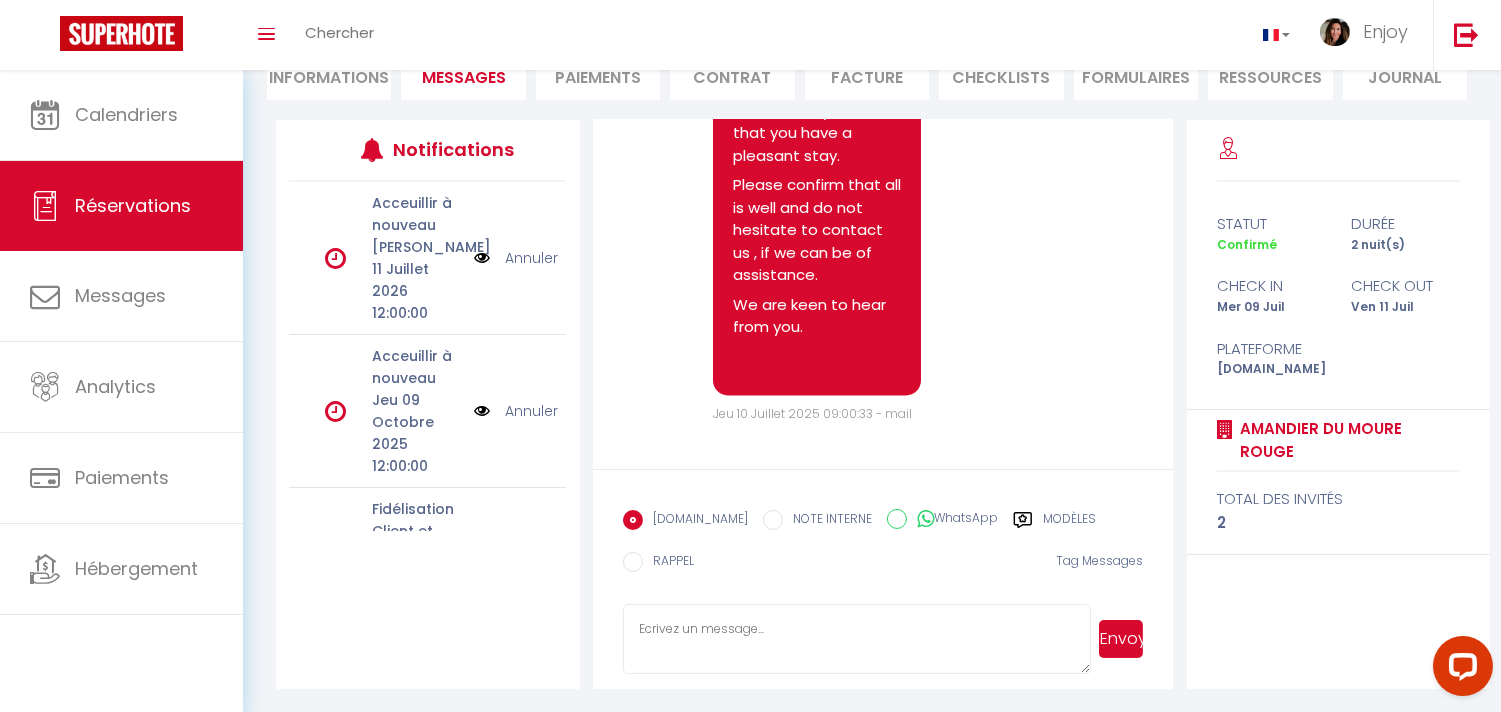 click at bounding box center [857, 639] 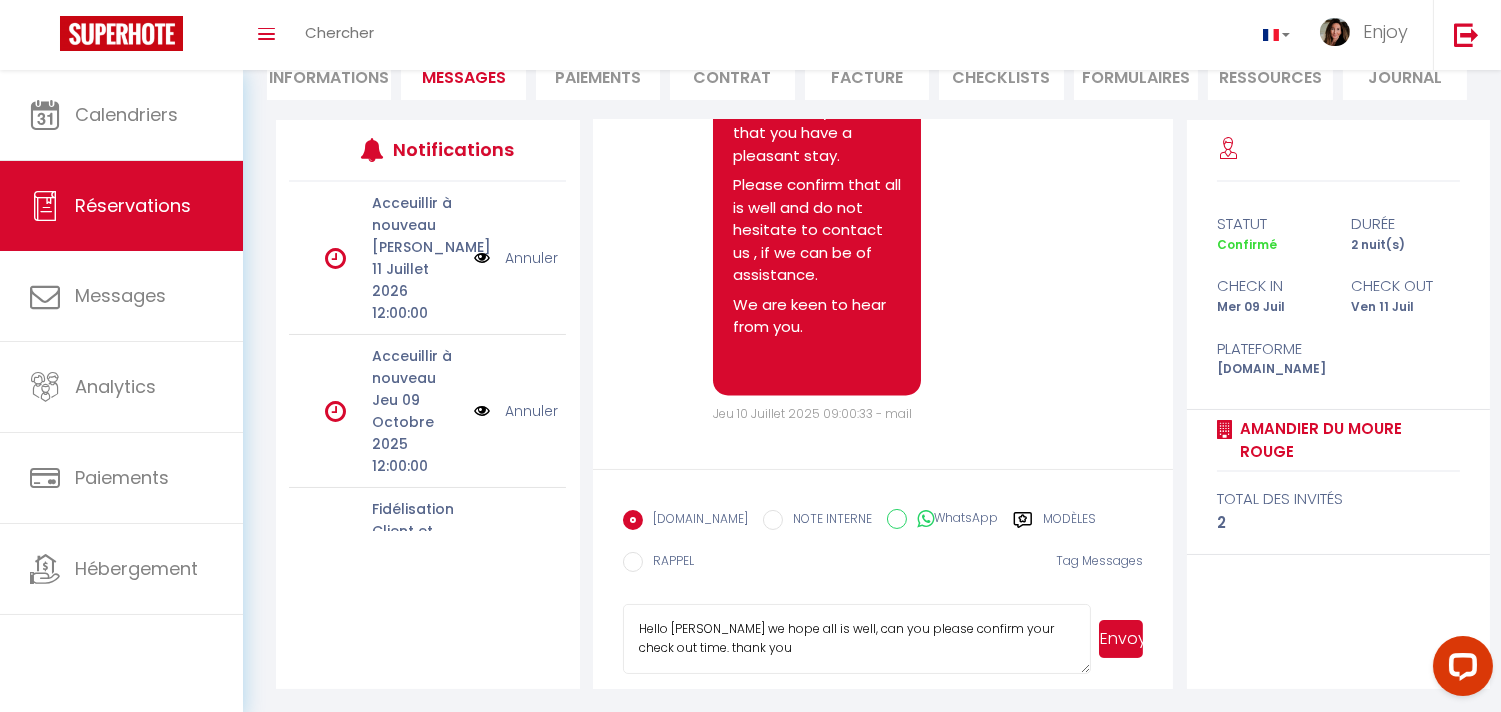 scroll, scrollTop: 2, scrollLeft: 0, axis: vertical 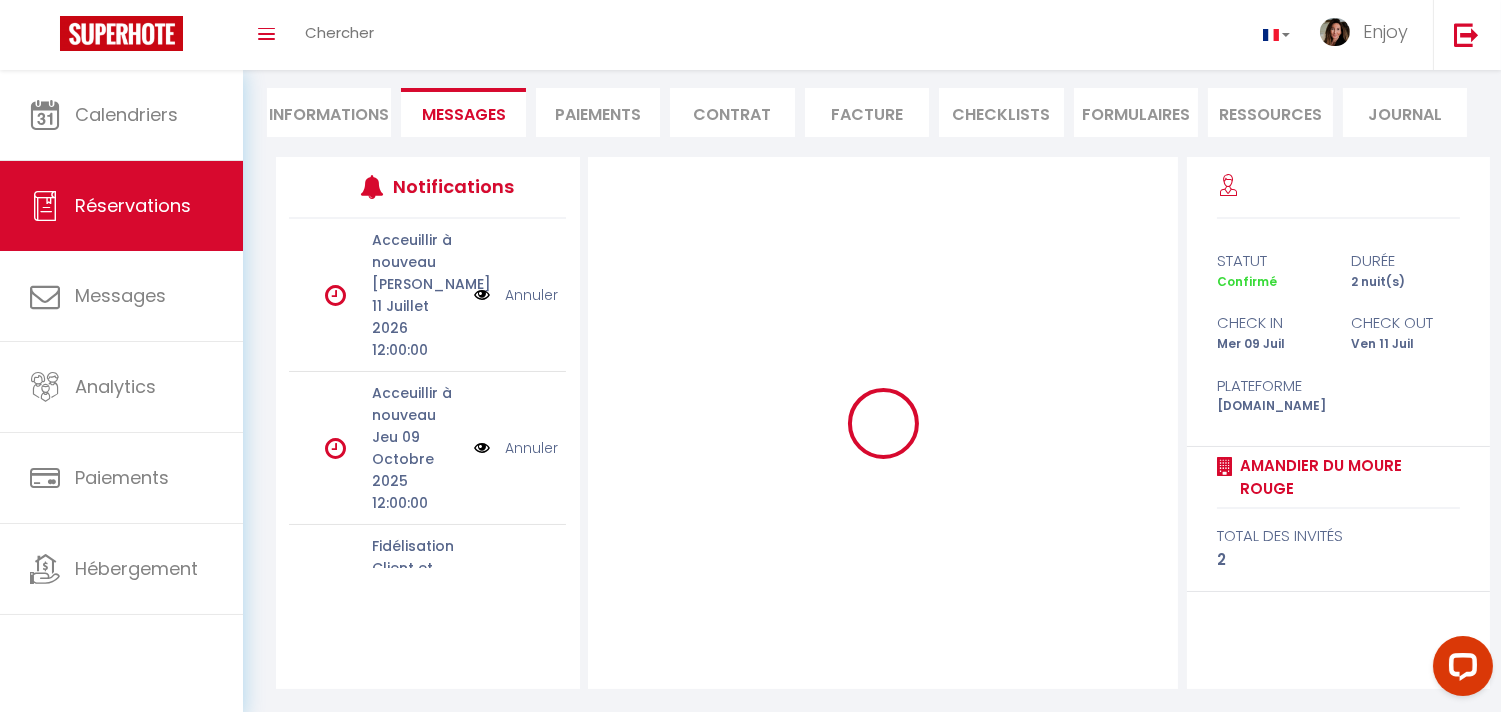 select 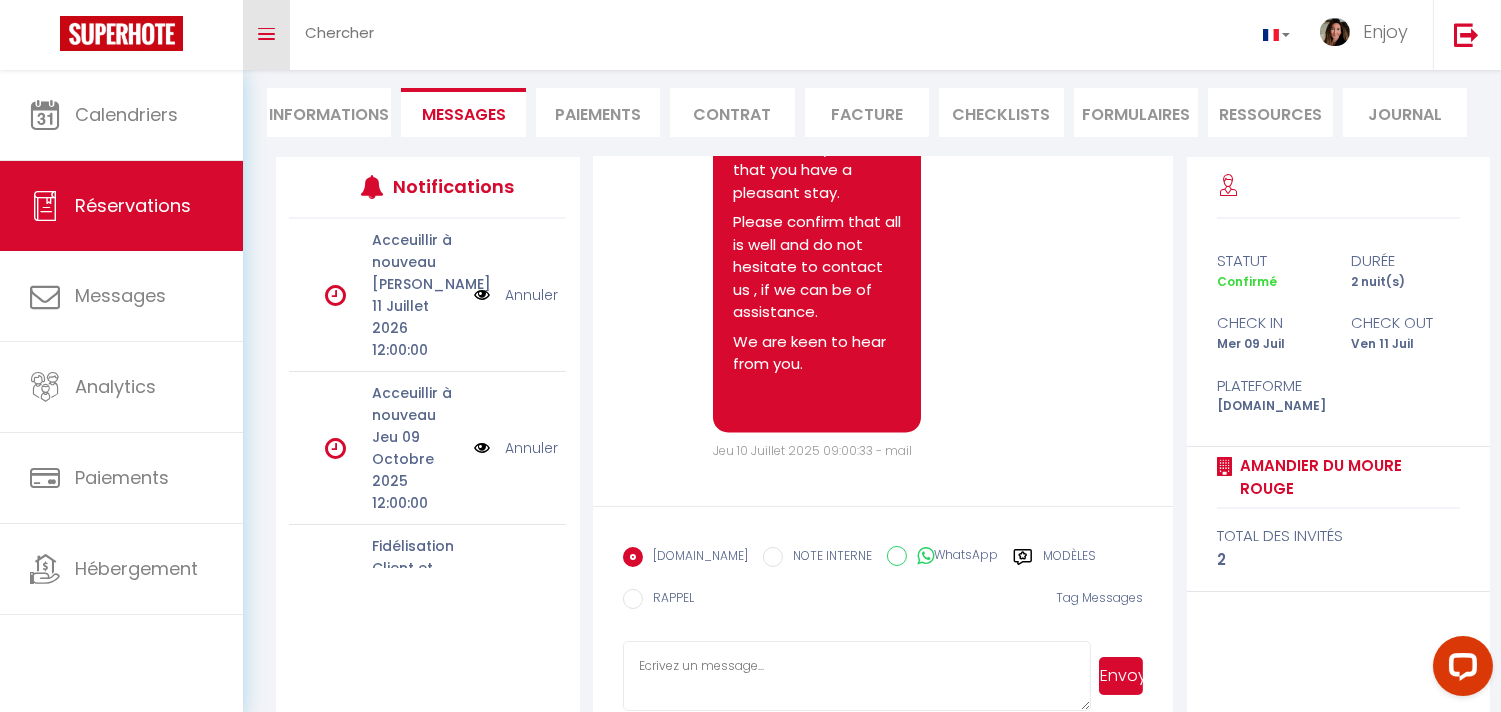 select 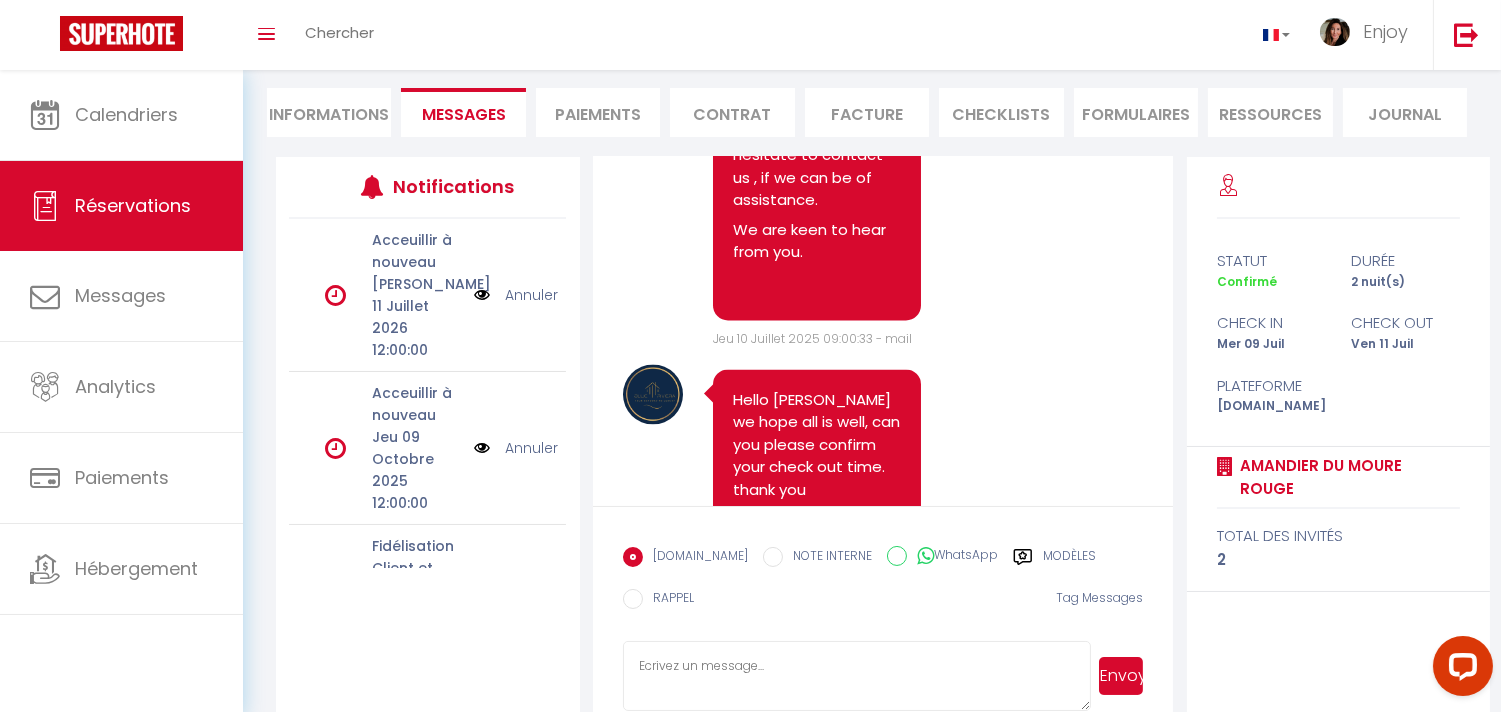 select 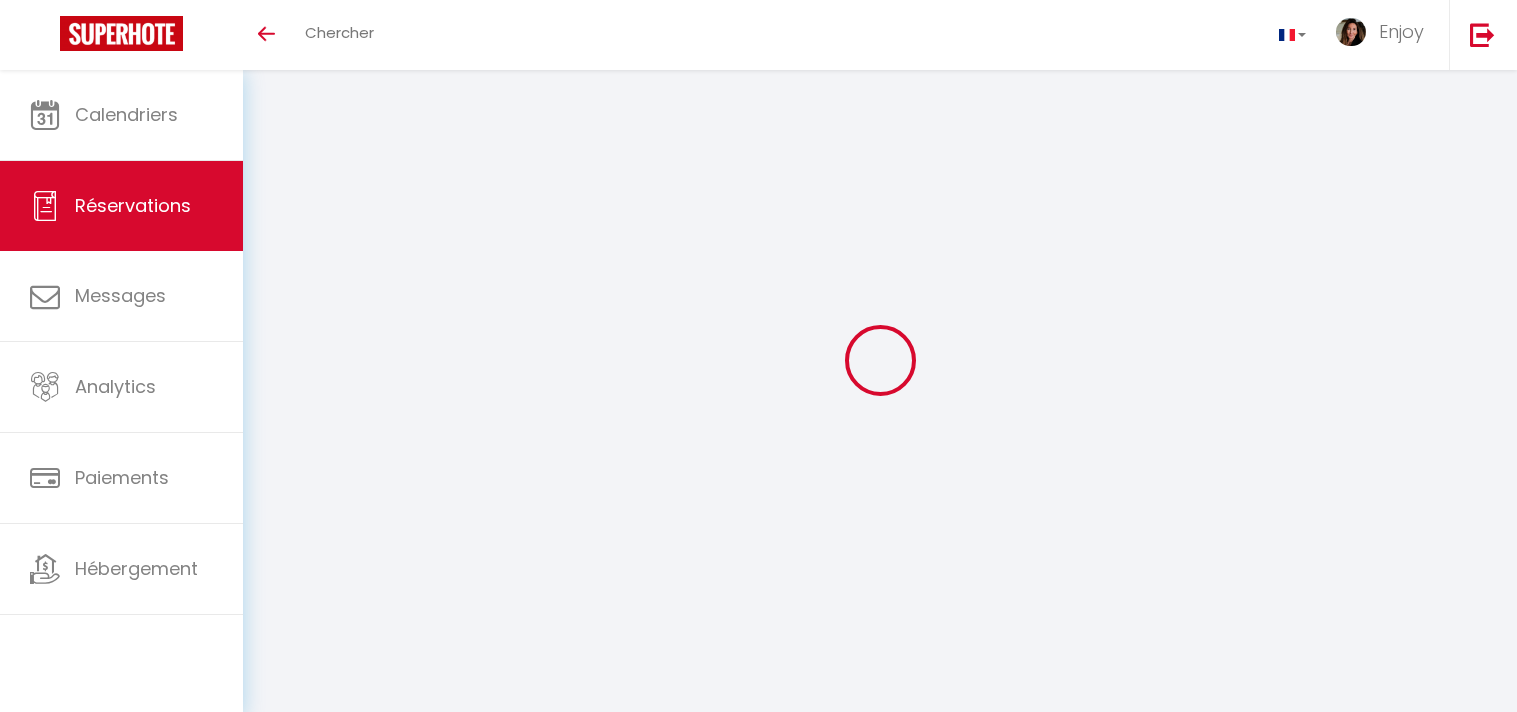 select 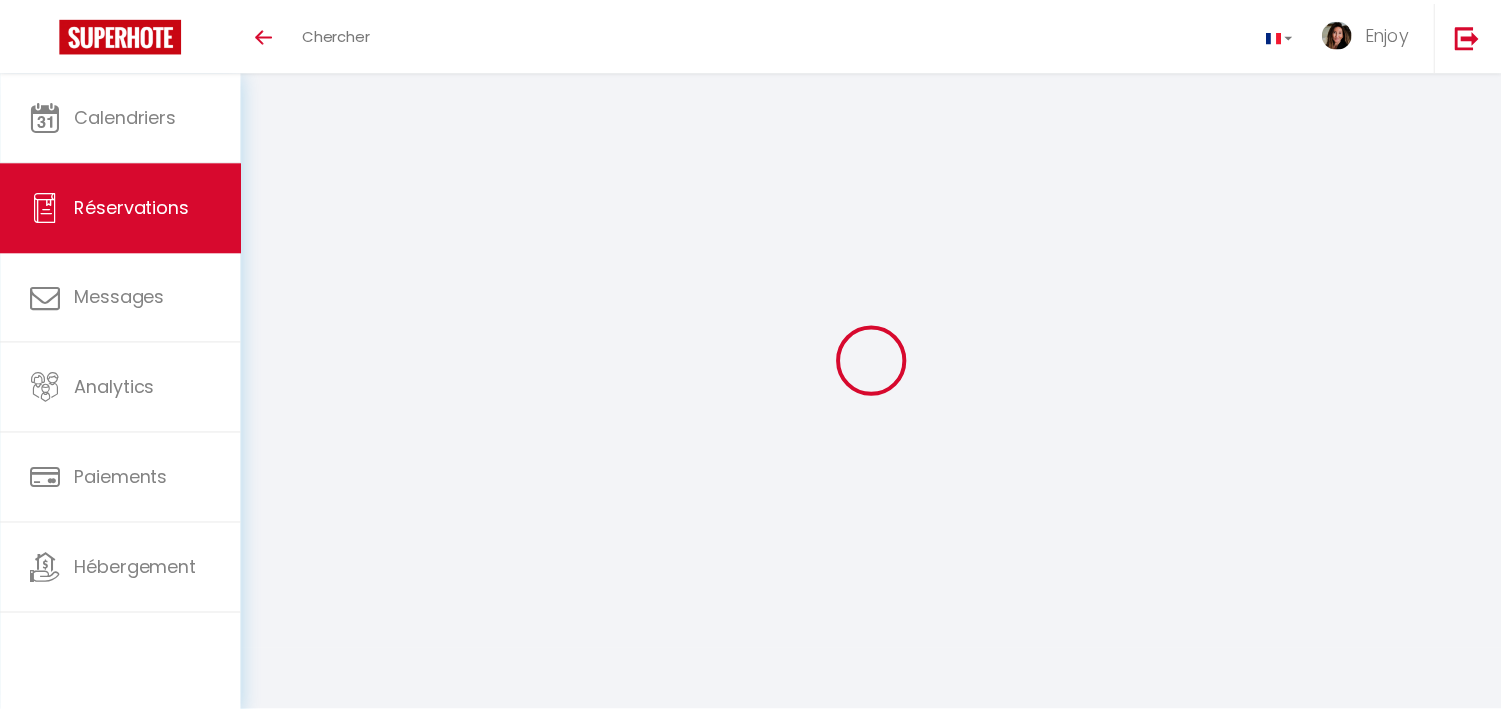 scroll, scrollTop: 0, scrollLeft: 0, axis: both 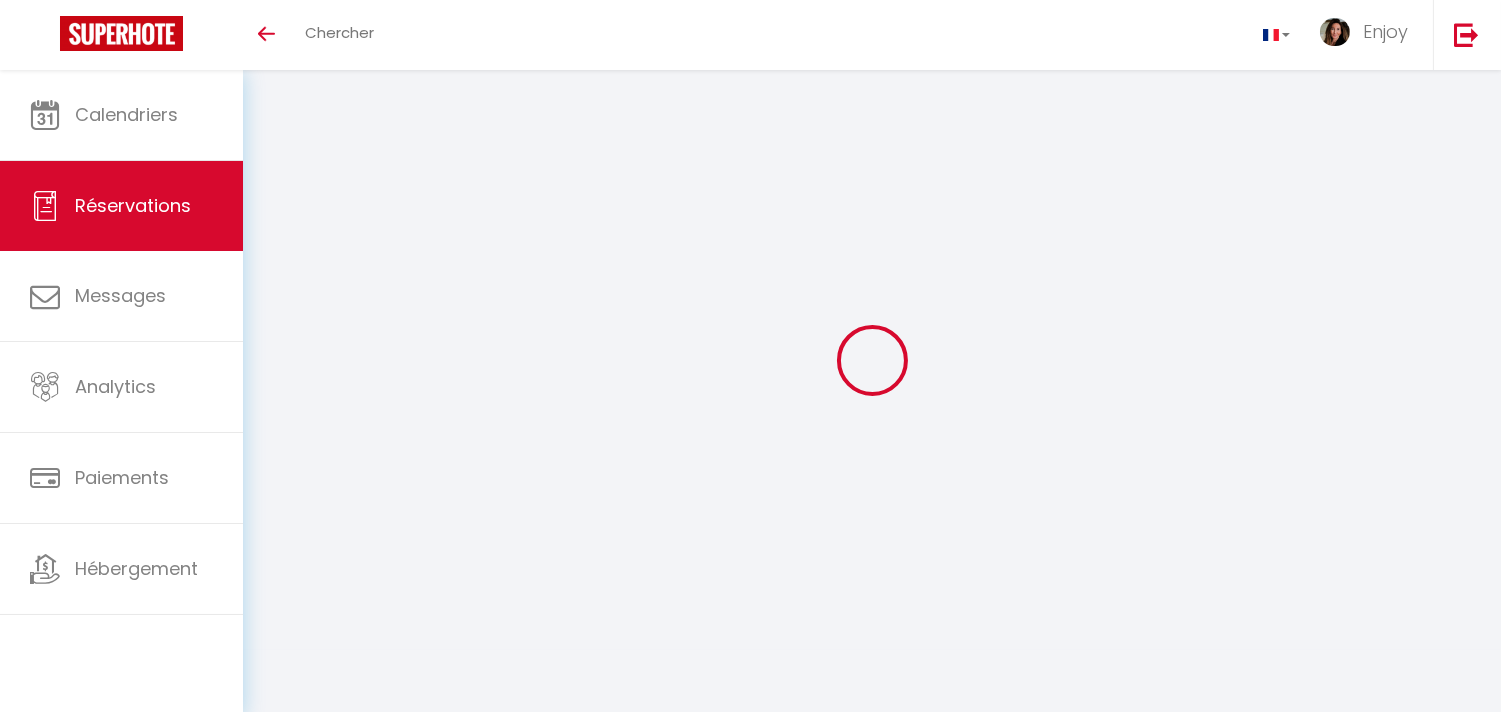 select 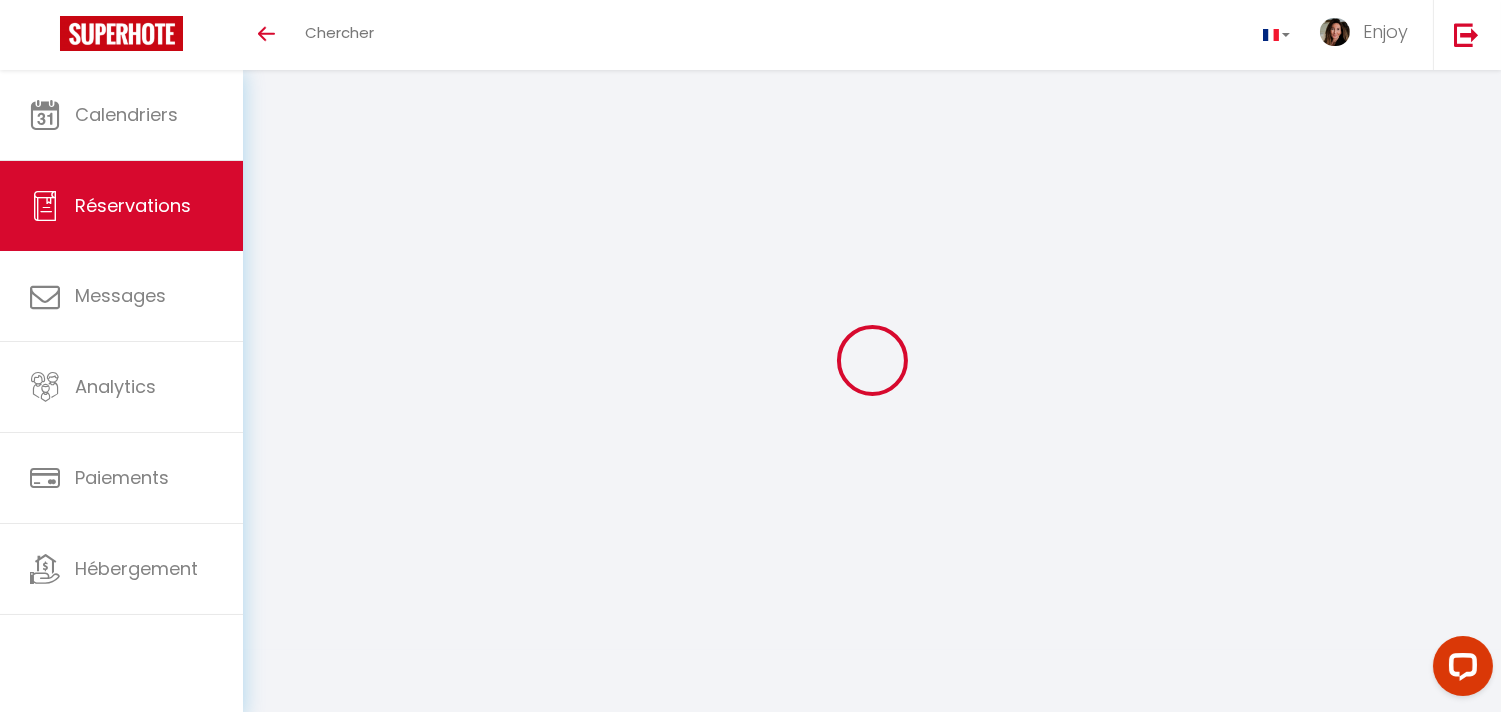scroll, scrollTop: 0, scrollLeft: 0, axis: both 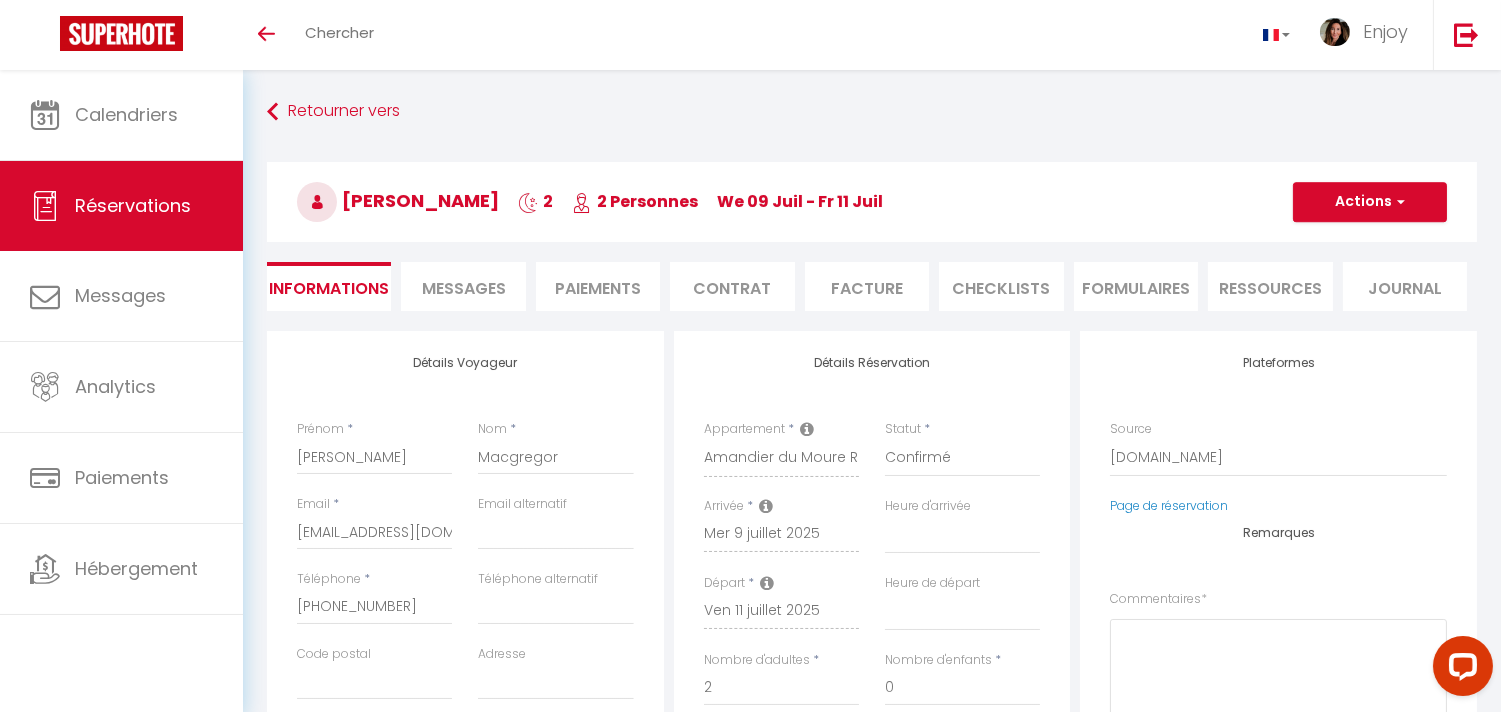select 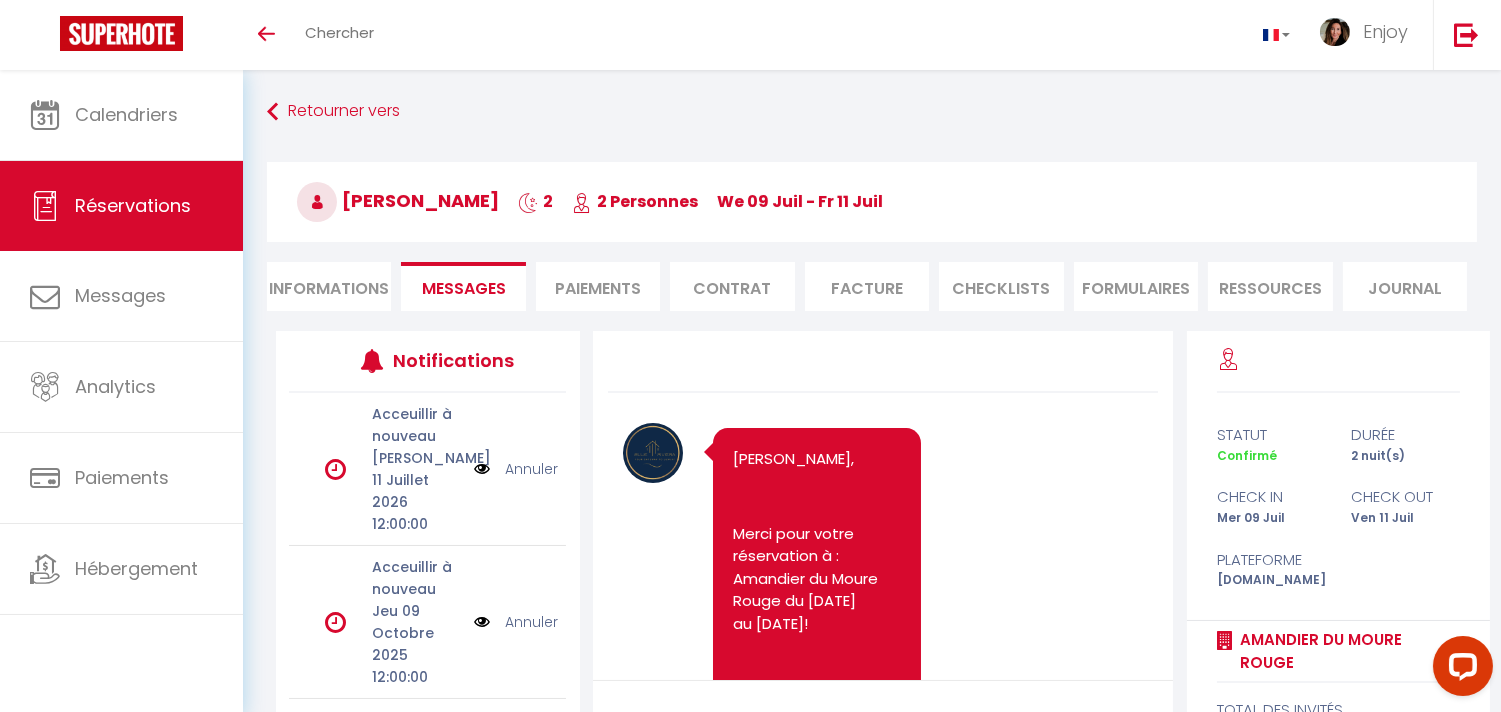scroll, scrollTop: 7577, scrollLeft: 0, axis: vertical 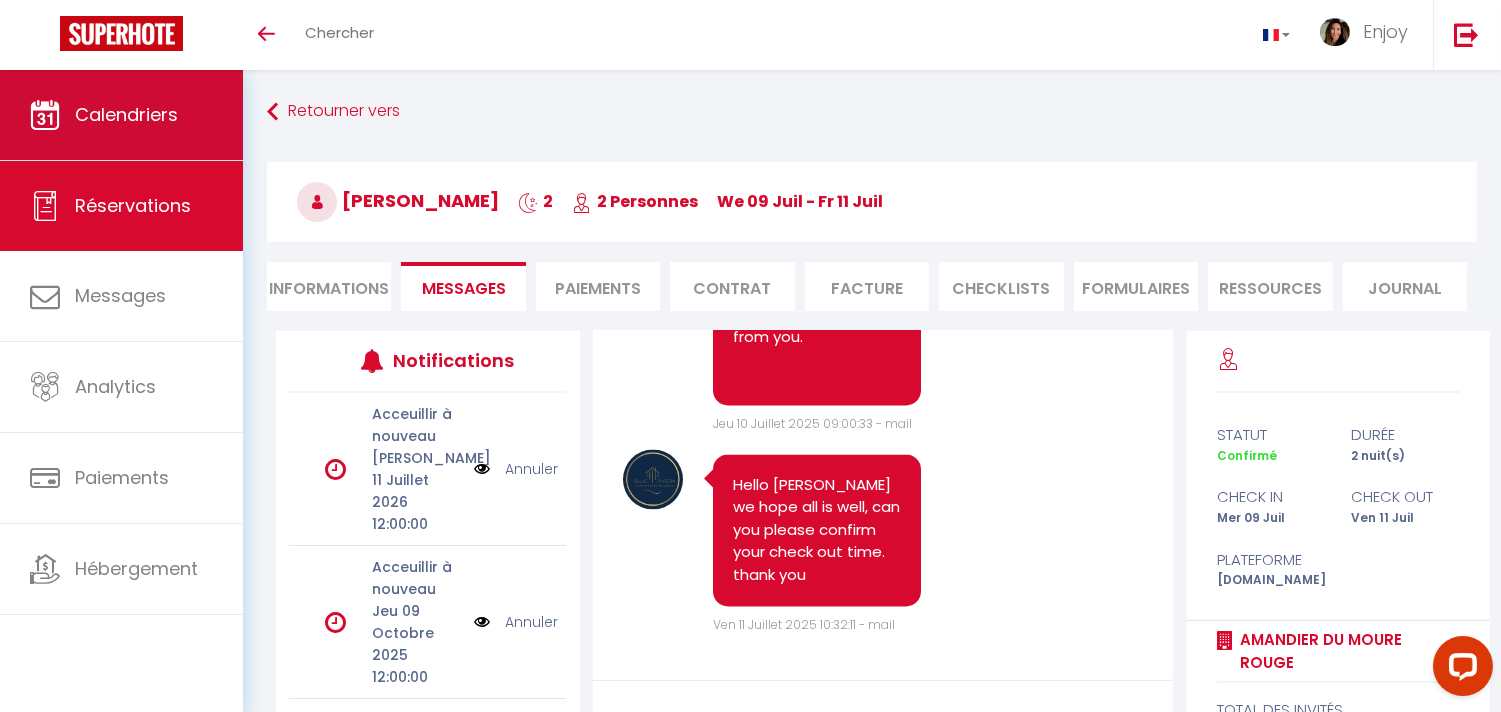 click on "Calendriers" at bounding box center (126, 114) 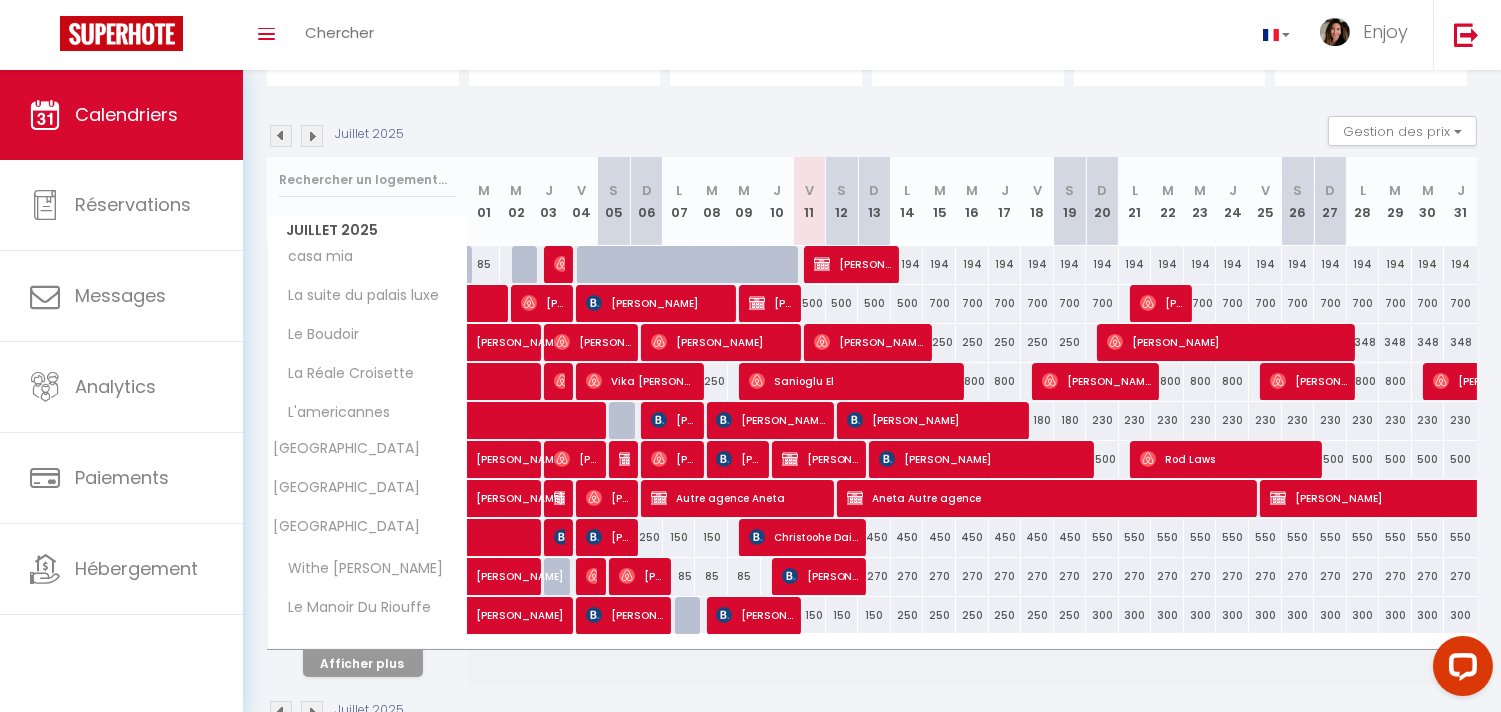 scroll, scrollTop: 227, scrollLeft: 0, axis: vertical 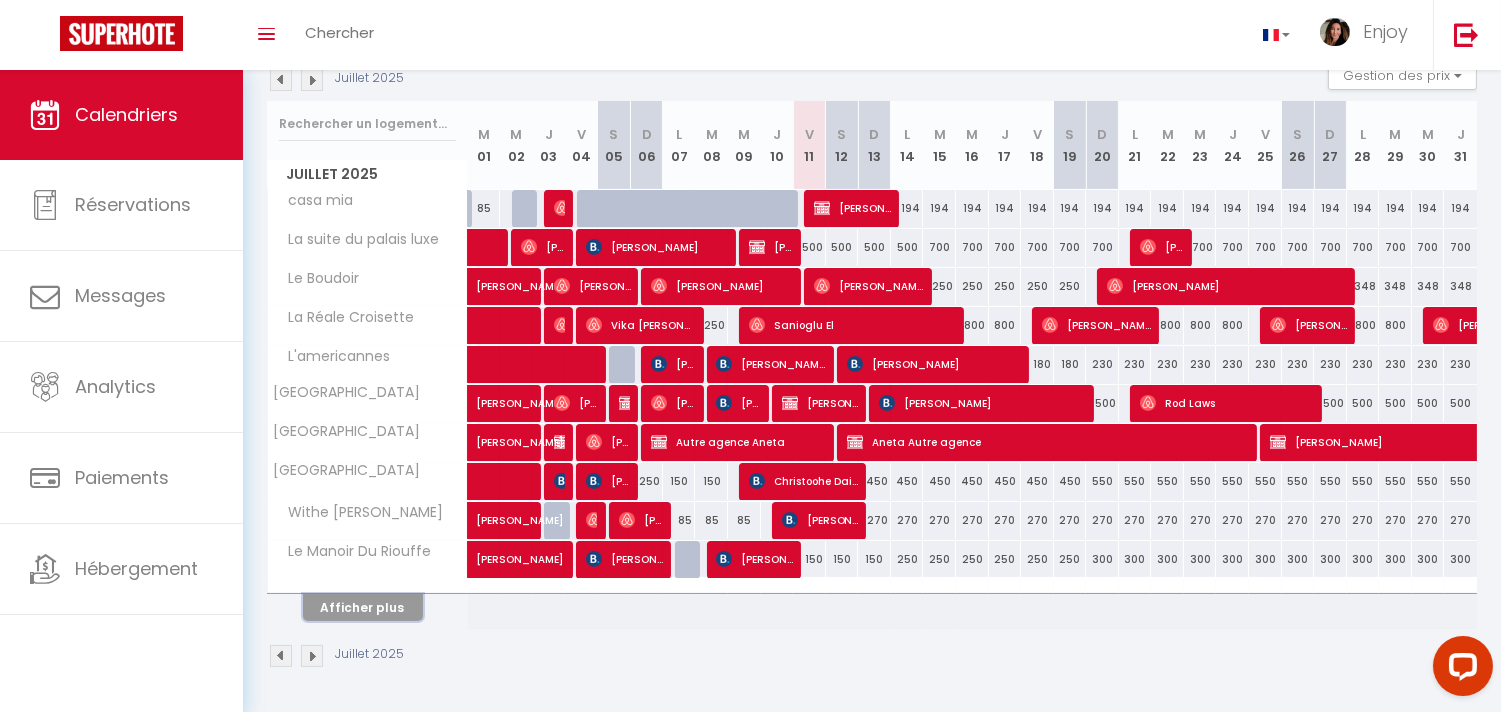 click on "Afficher plus" at bounding box center [363, 607] 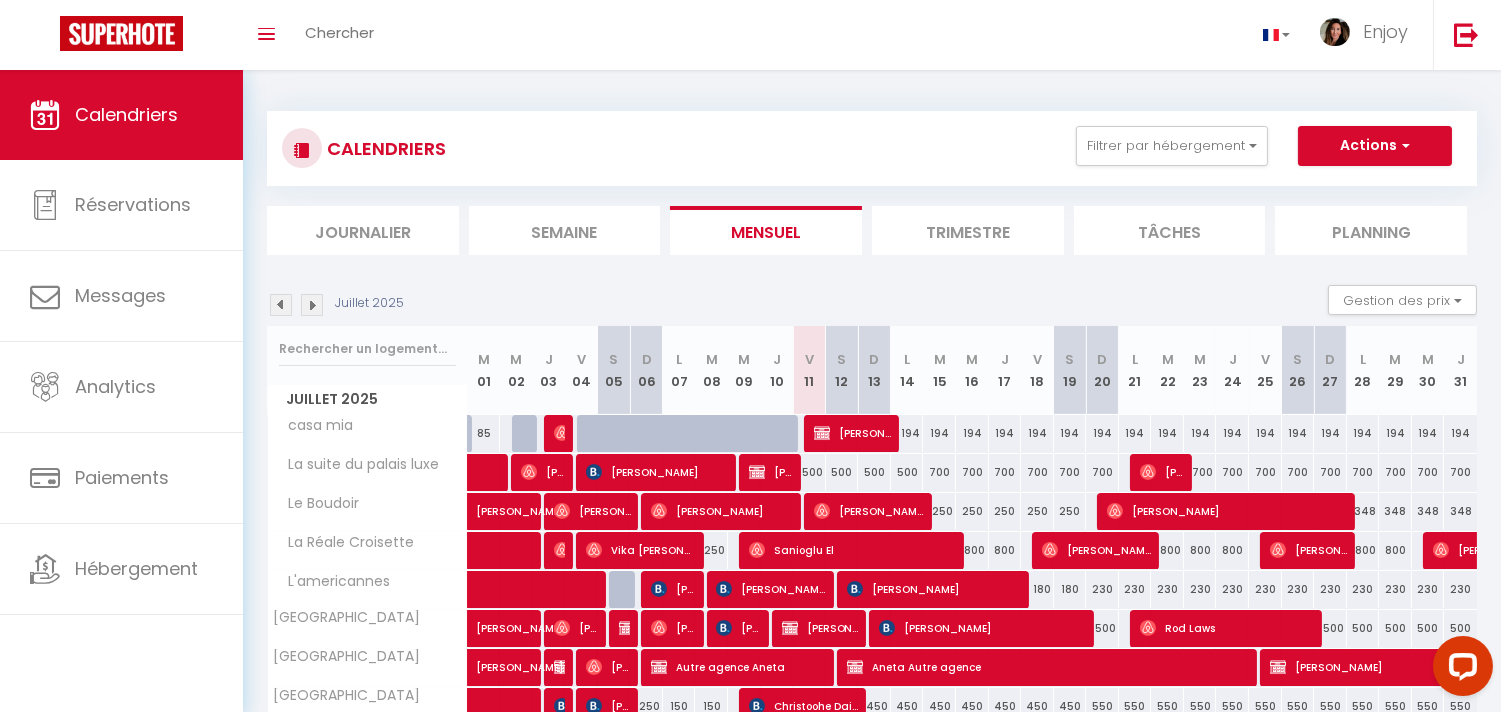 scroll, scrollTop: 0, scrollLeft: 0, axis: both 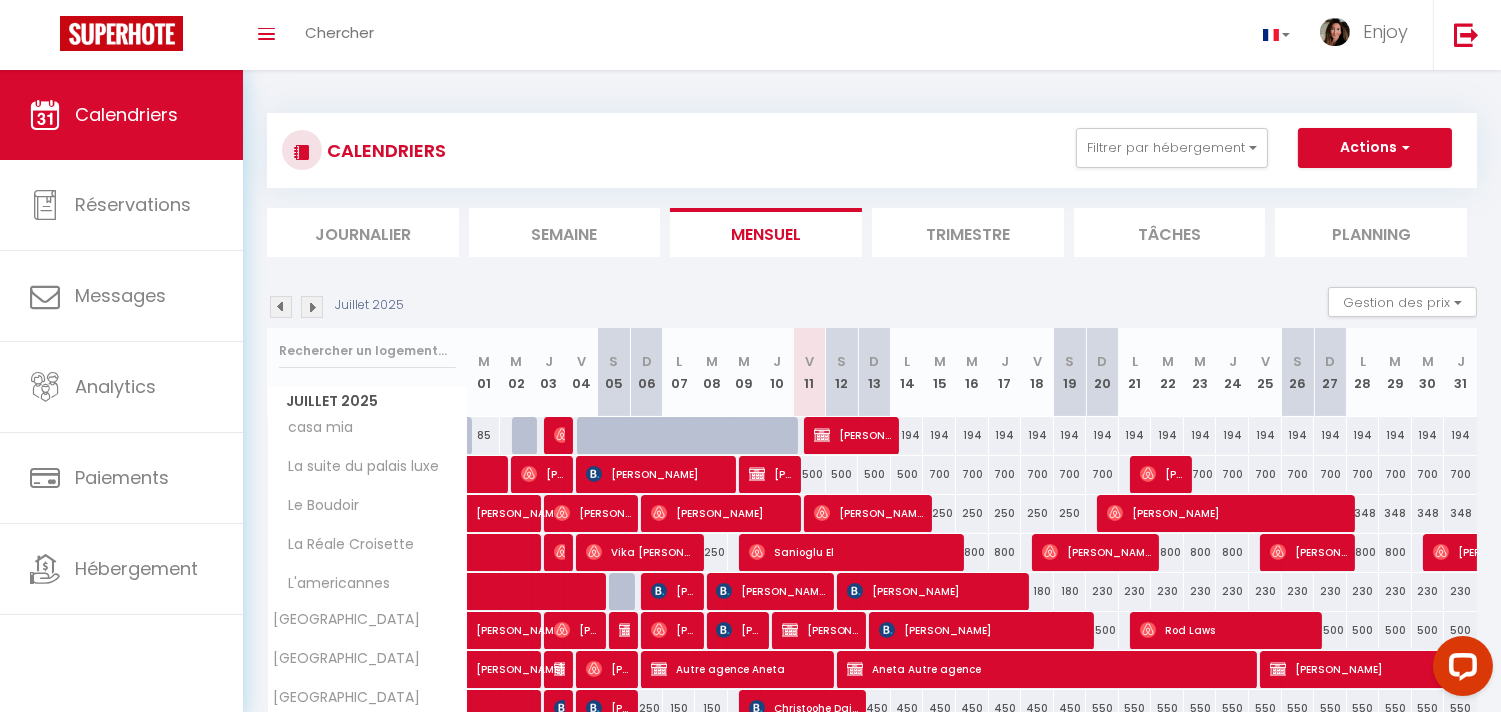 click on "Journalier" at bounding box center [363, 232] 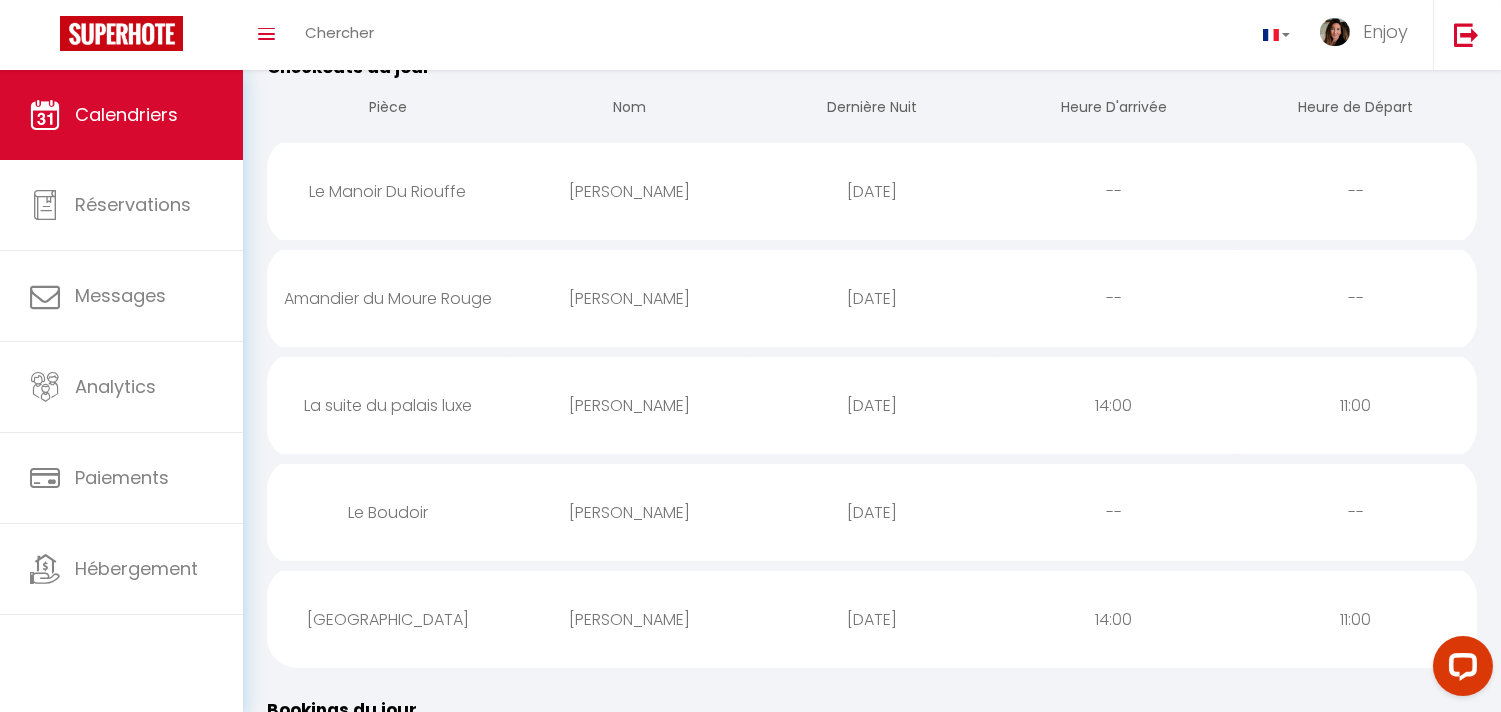 scroll, scrollTop: 722, scrollLeft: 0, axis: vertical 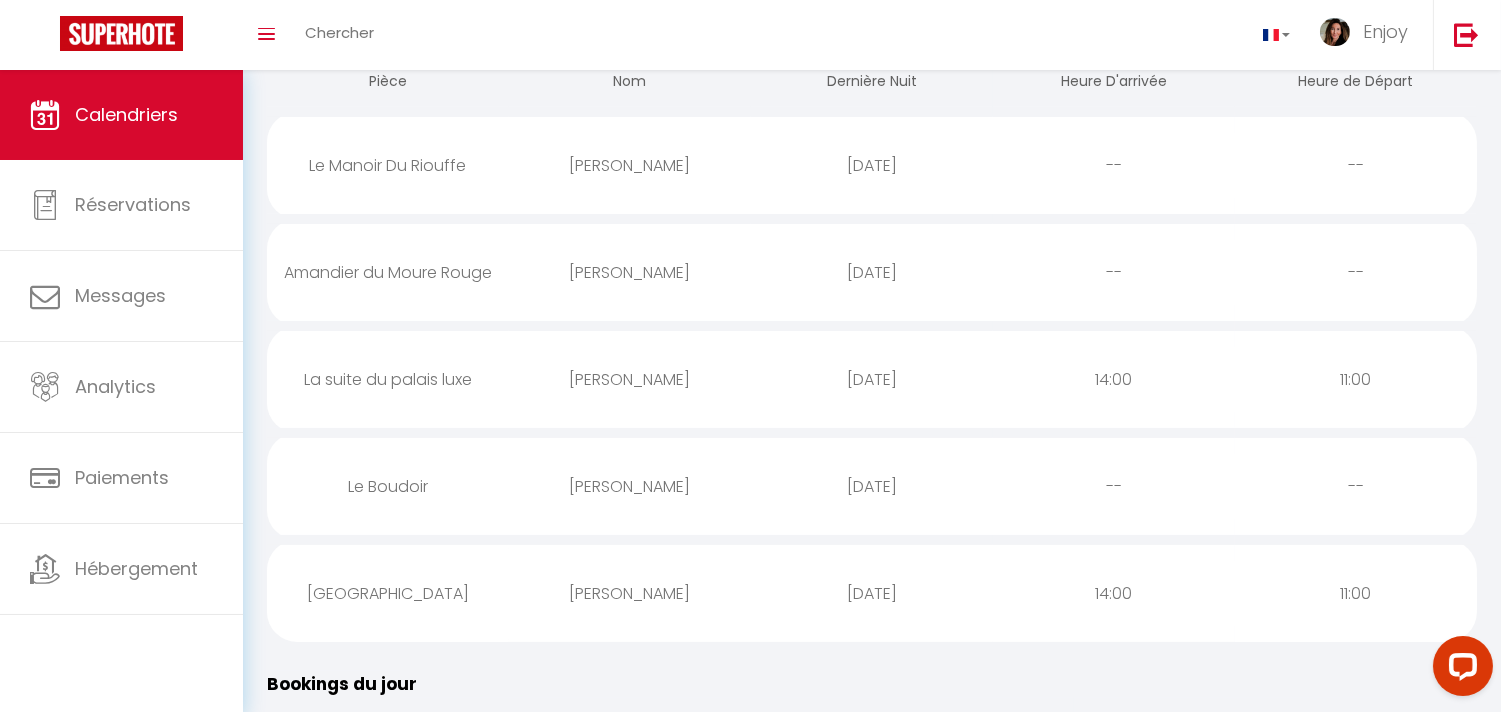 click on "[DATE]" at bounding box center (872, 379) 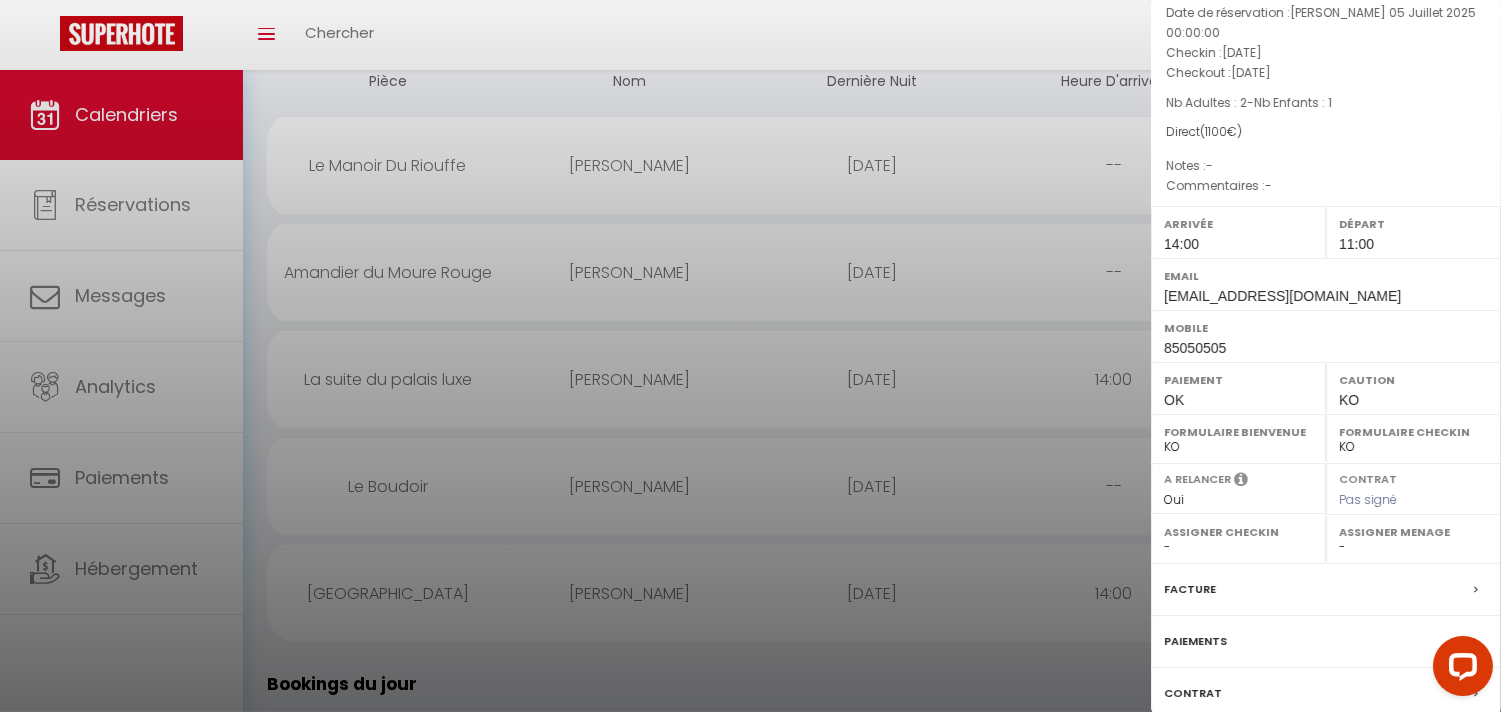scroll, scrollTop: 256, scrollLeft: 0, axis: vertical 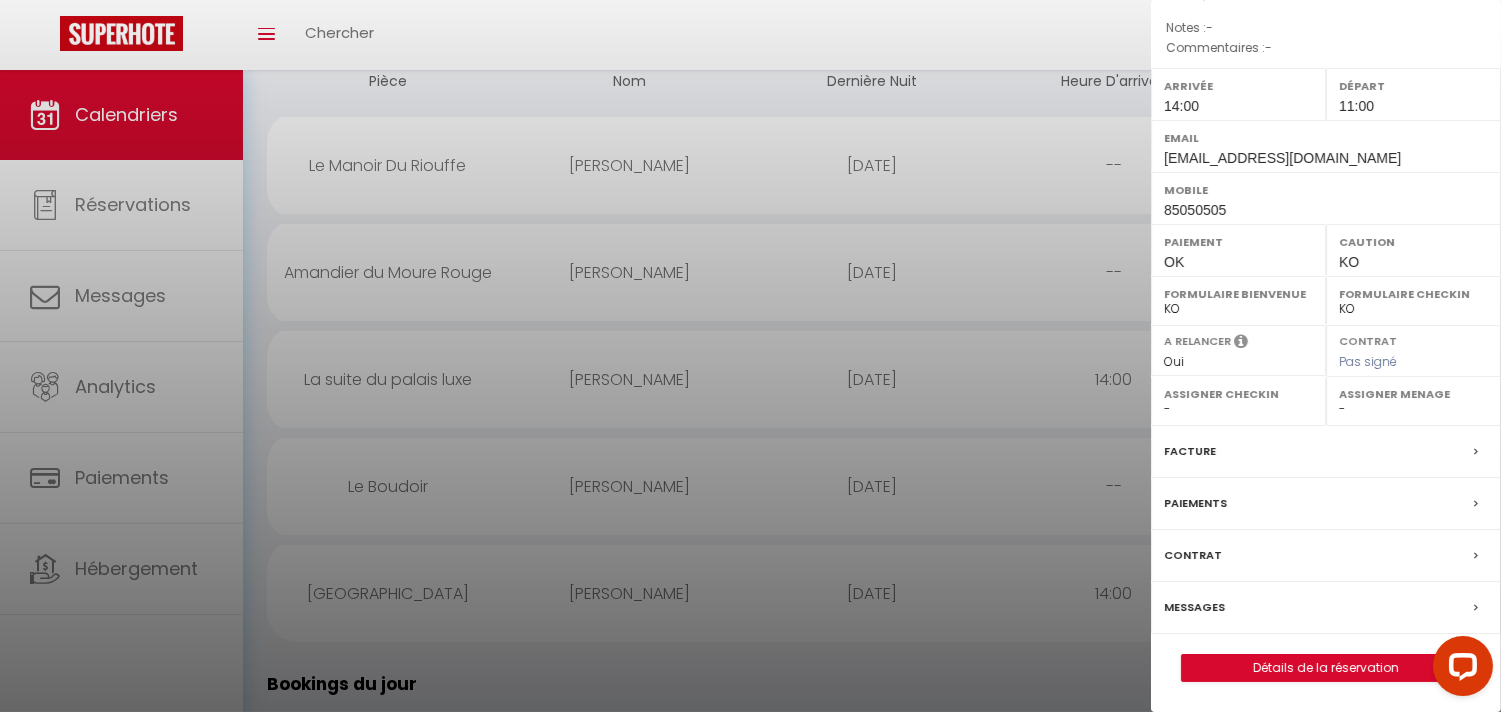 click on "Messages" at bounding box center [1194, 607] 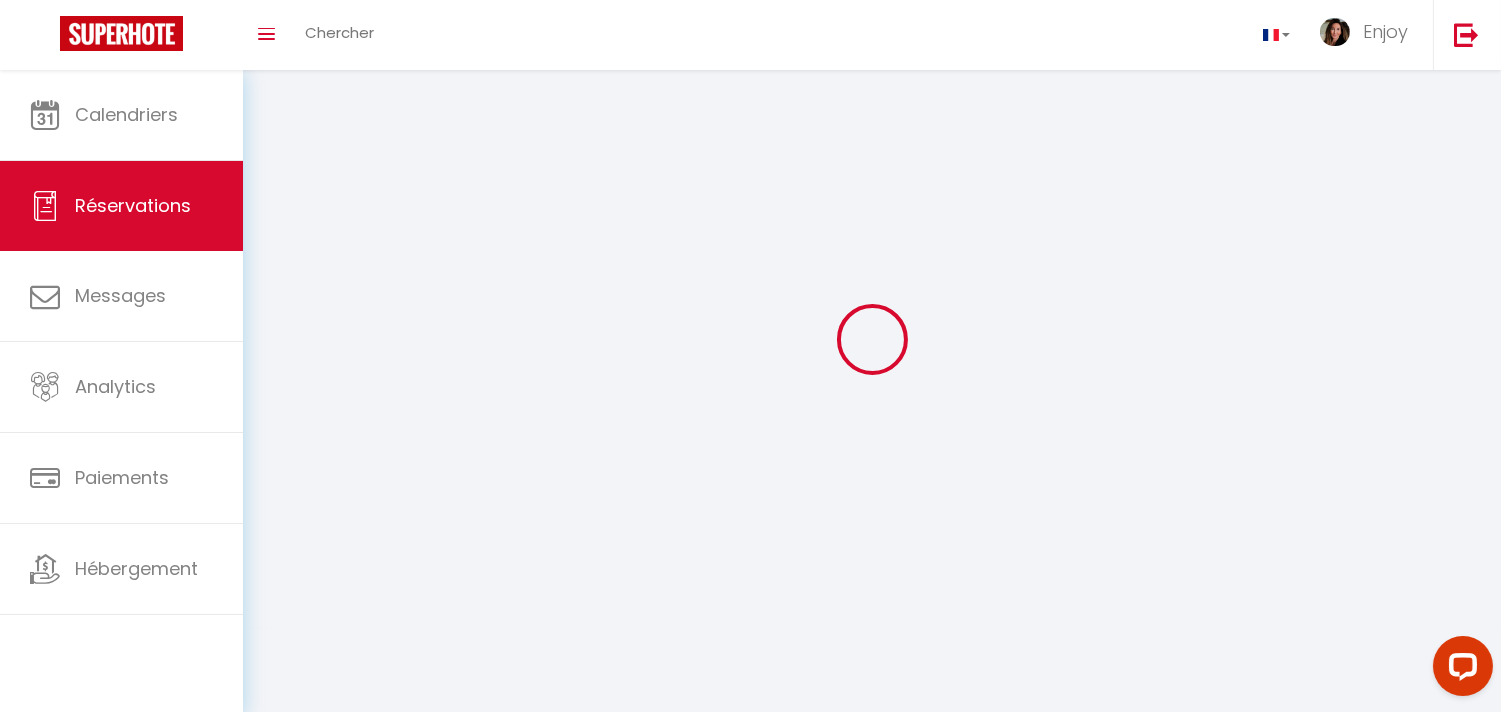 scroll, scrollTop: 27, scrollLeft: 0, axis: vertical 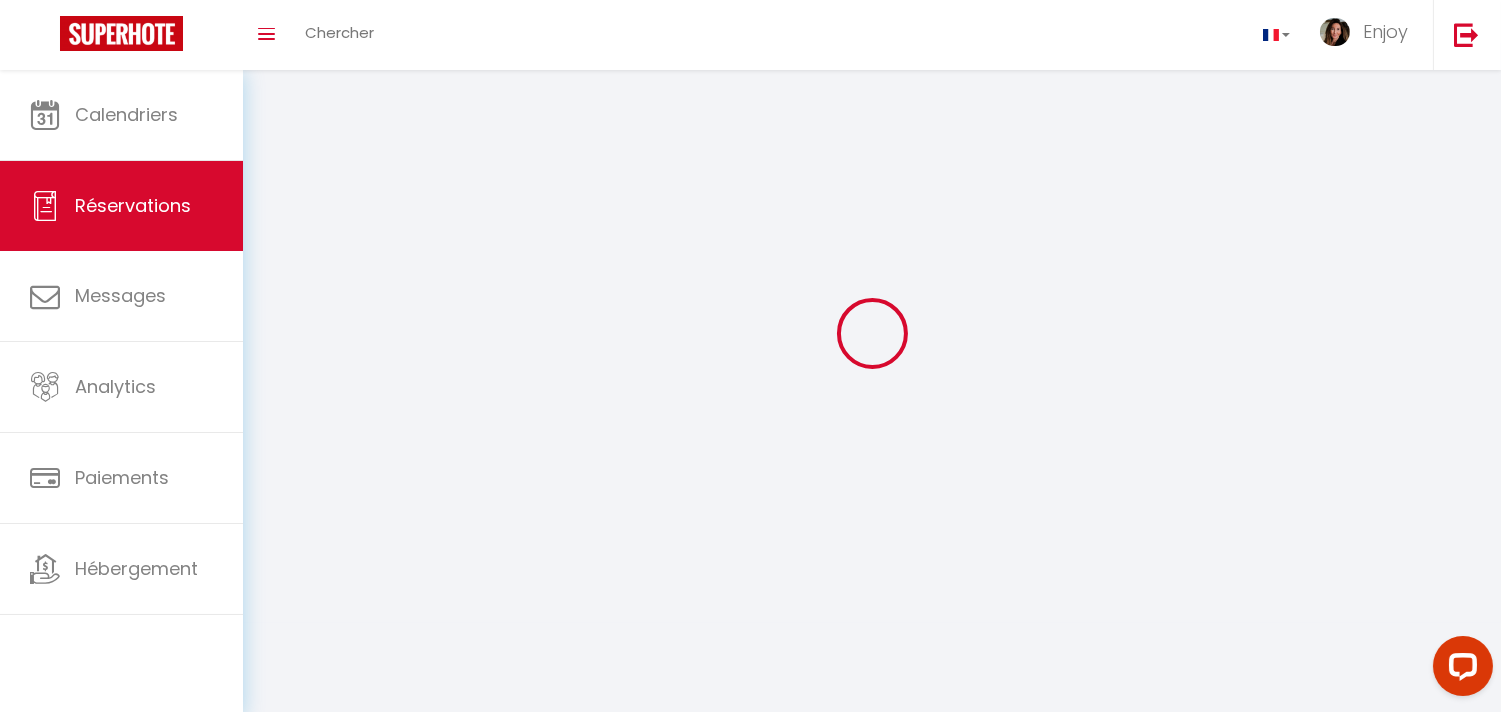 type on "[PERSON_NAME]" 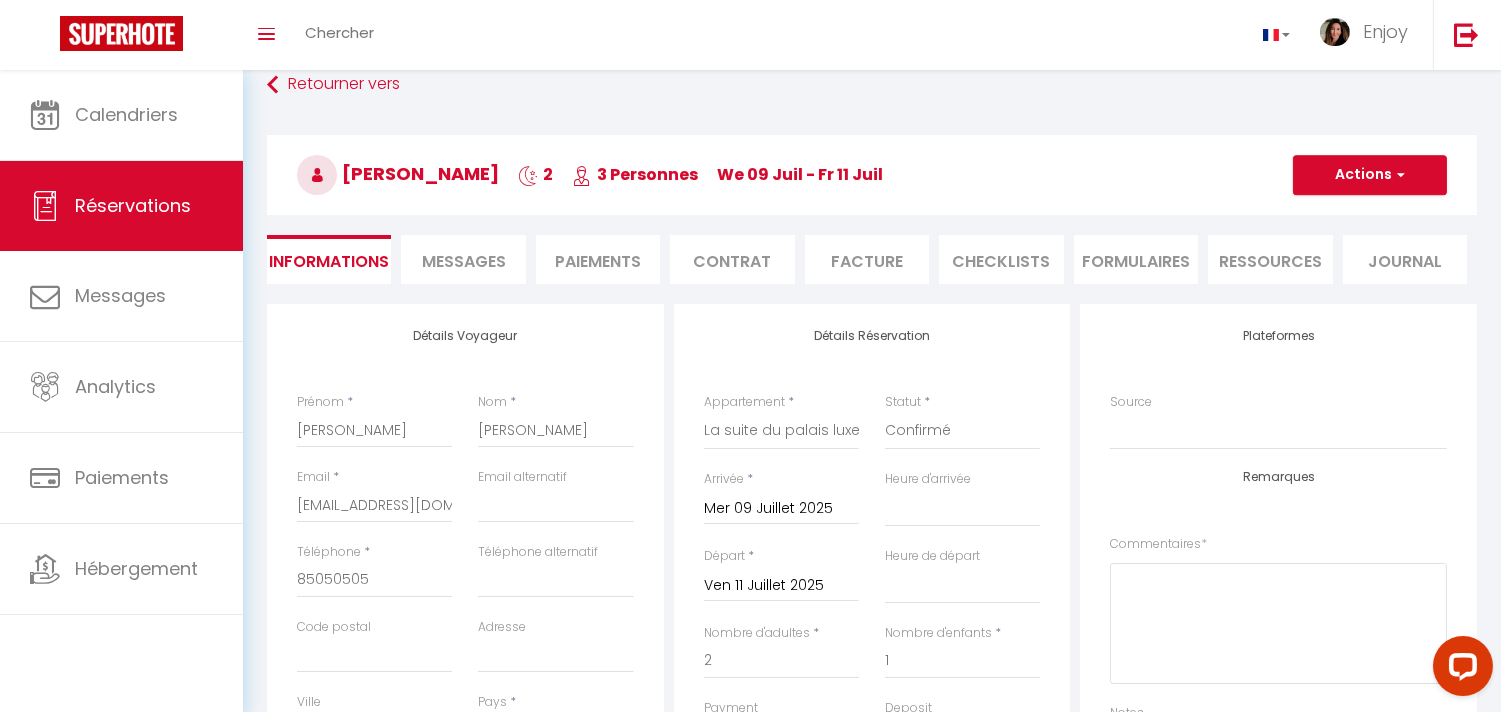 select 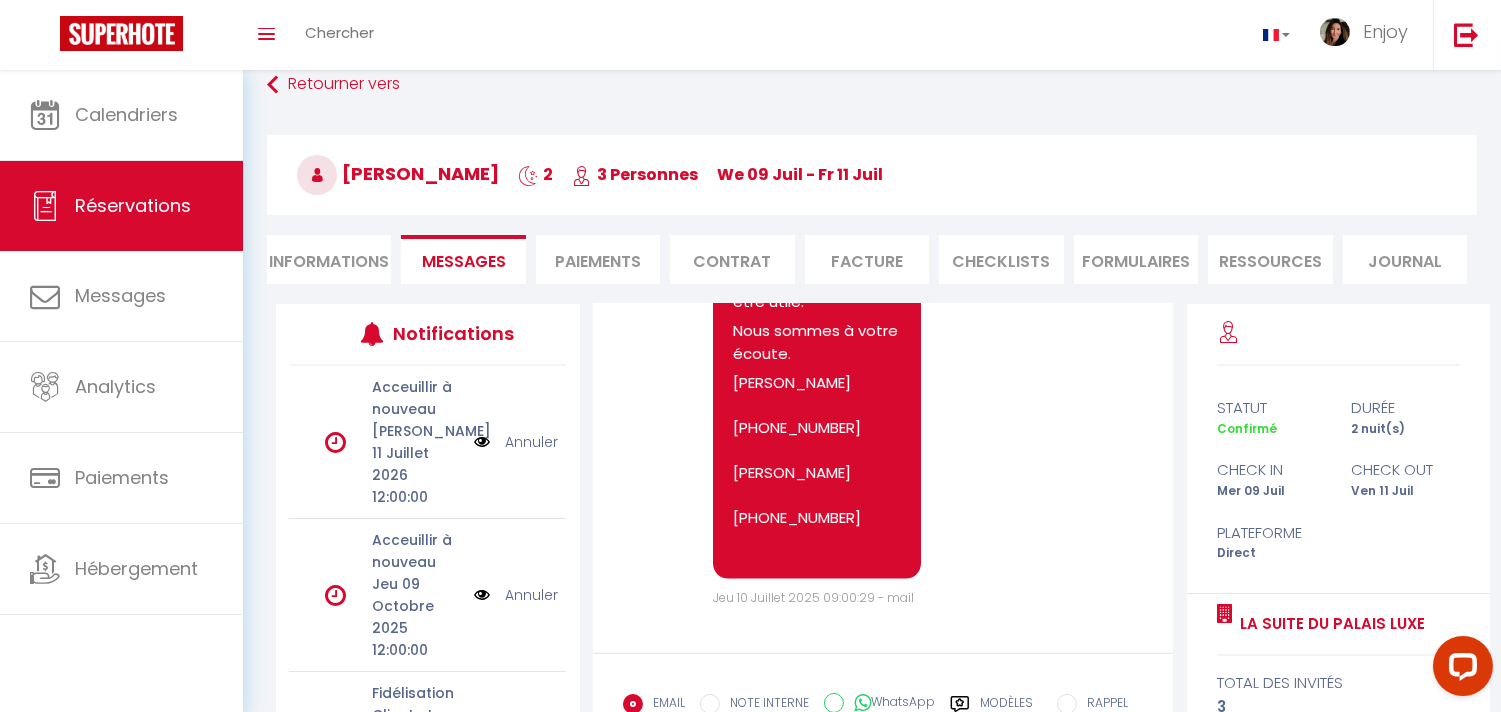 scroll, scrollTop: 6575, scrollLeft: 0, axis: vertical 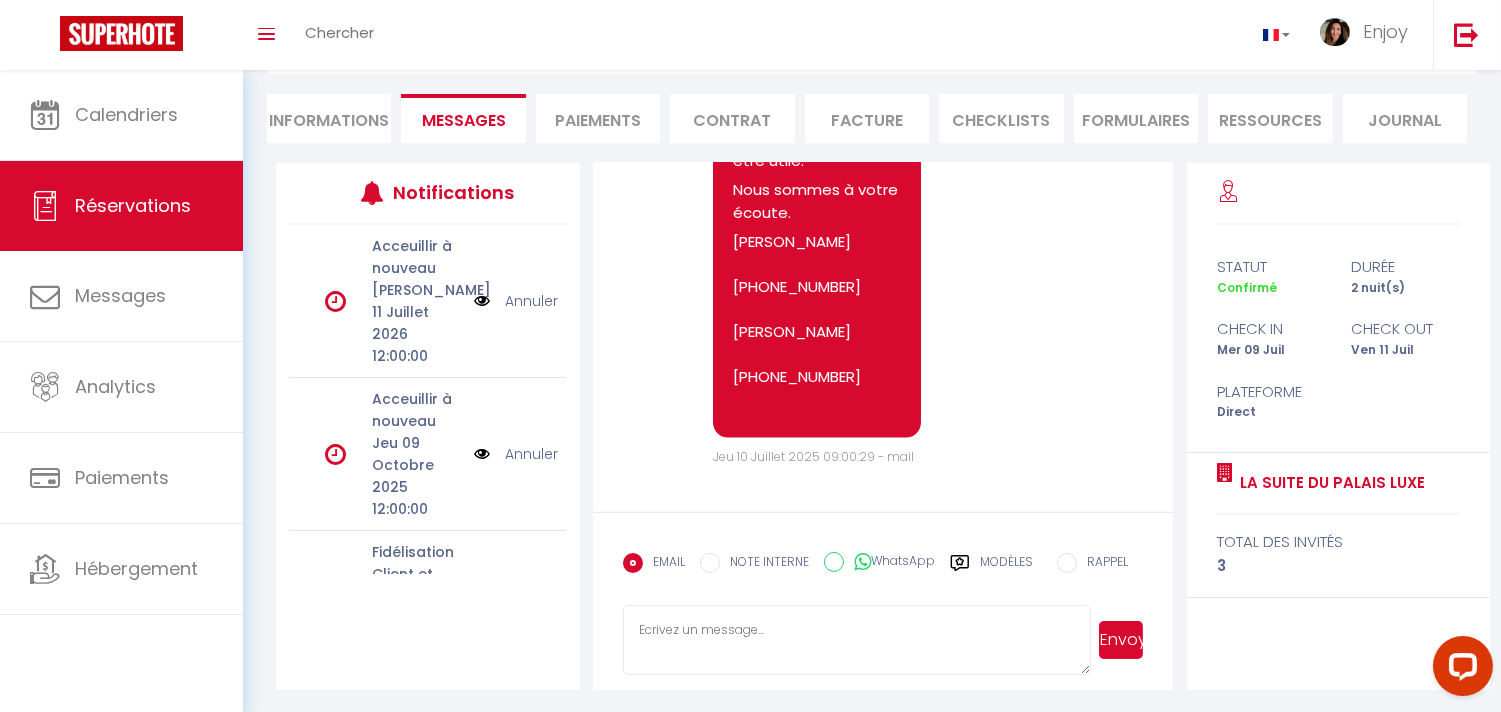 click at bounding box center (857, 640) 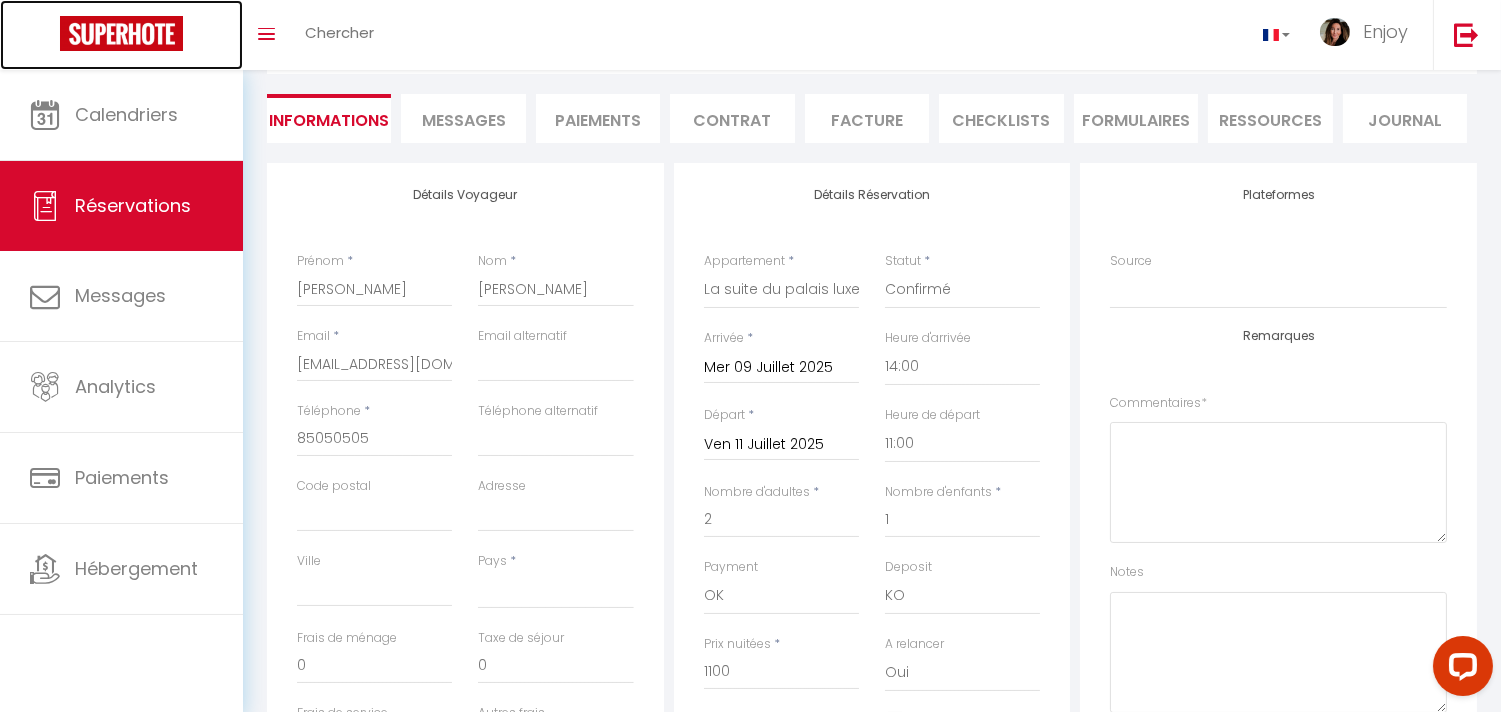 click at bounding box center (121, 35) 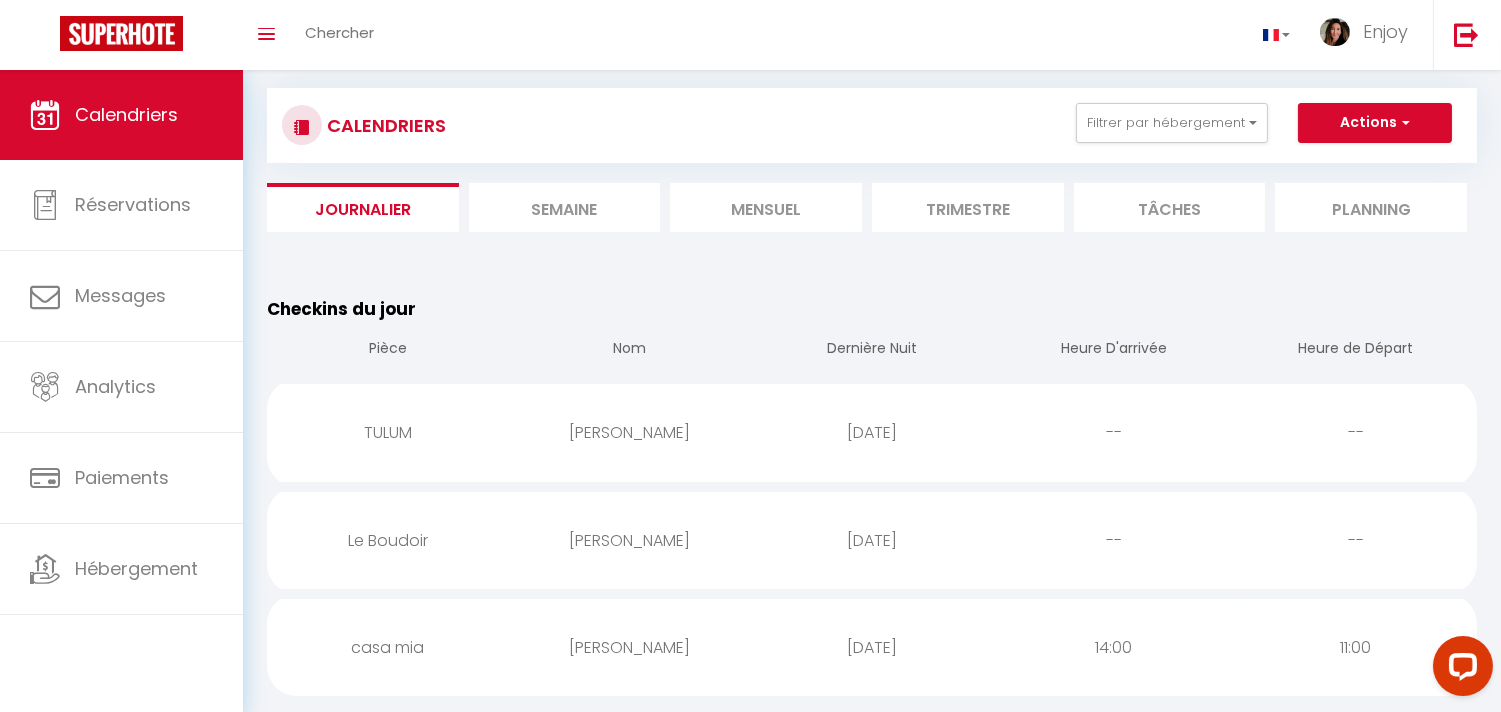 scroll, scrollTop: 0, scrollLeft: 0, axis: both 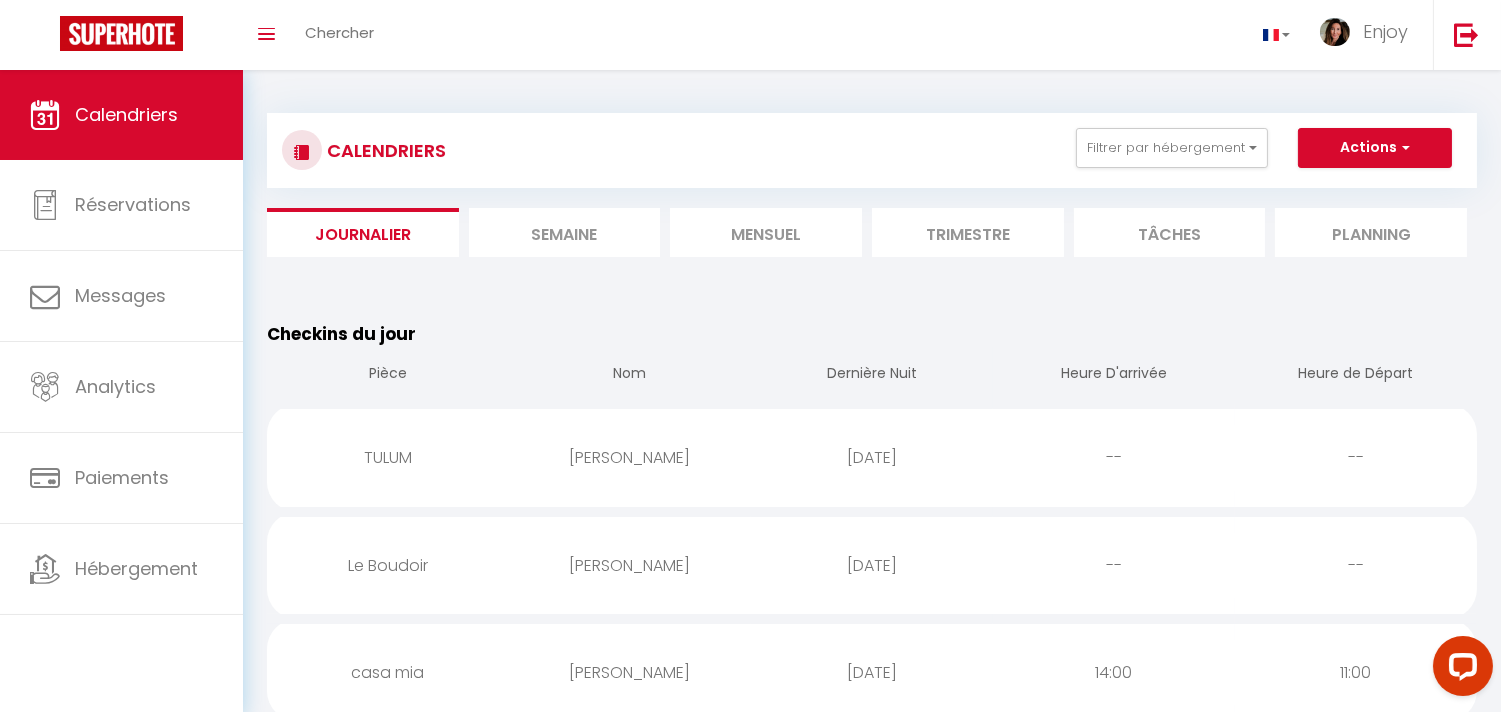 click on "Mensuel" at bounding box center (766, 232) 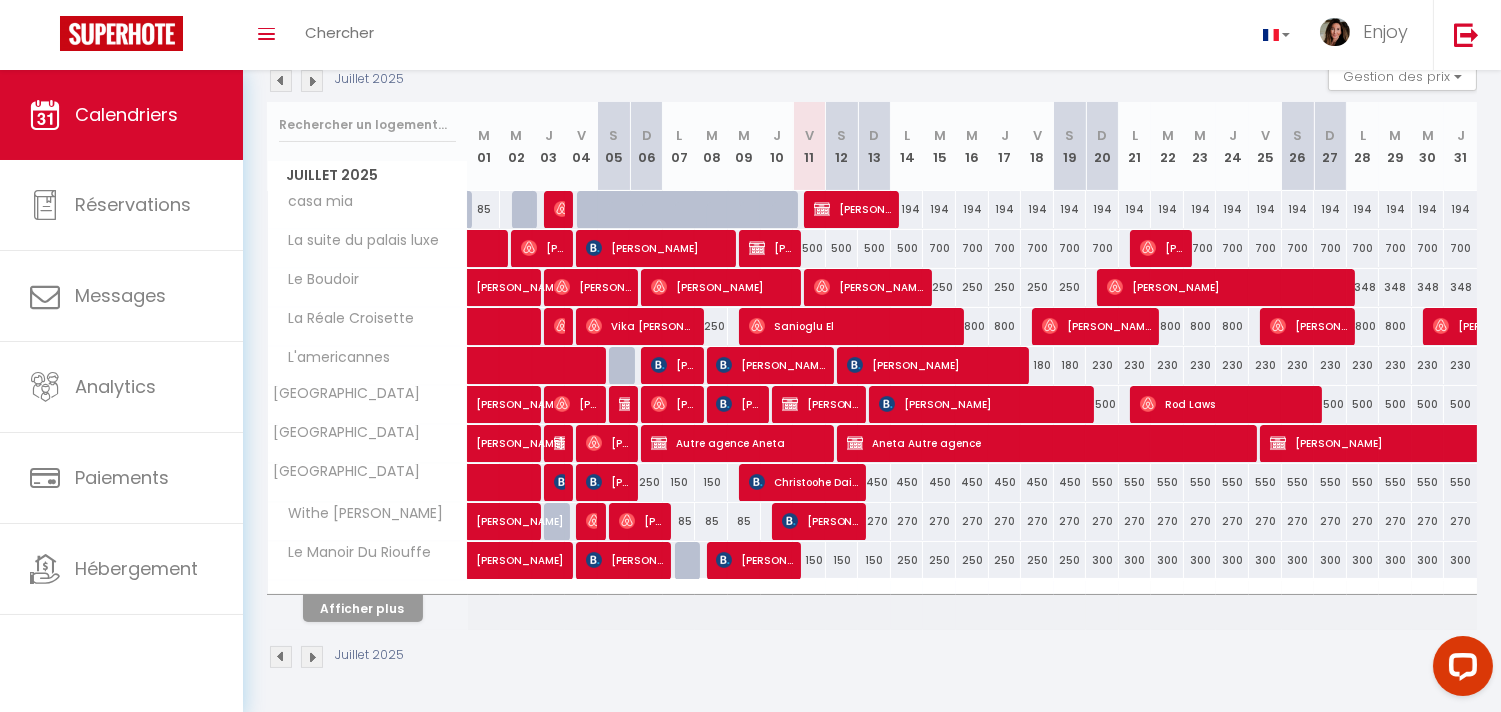 scroll, scrollTop: 227, scrollLeft: 0, axis: vertical 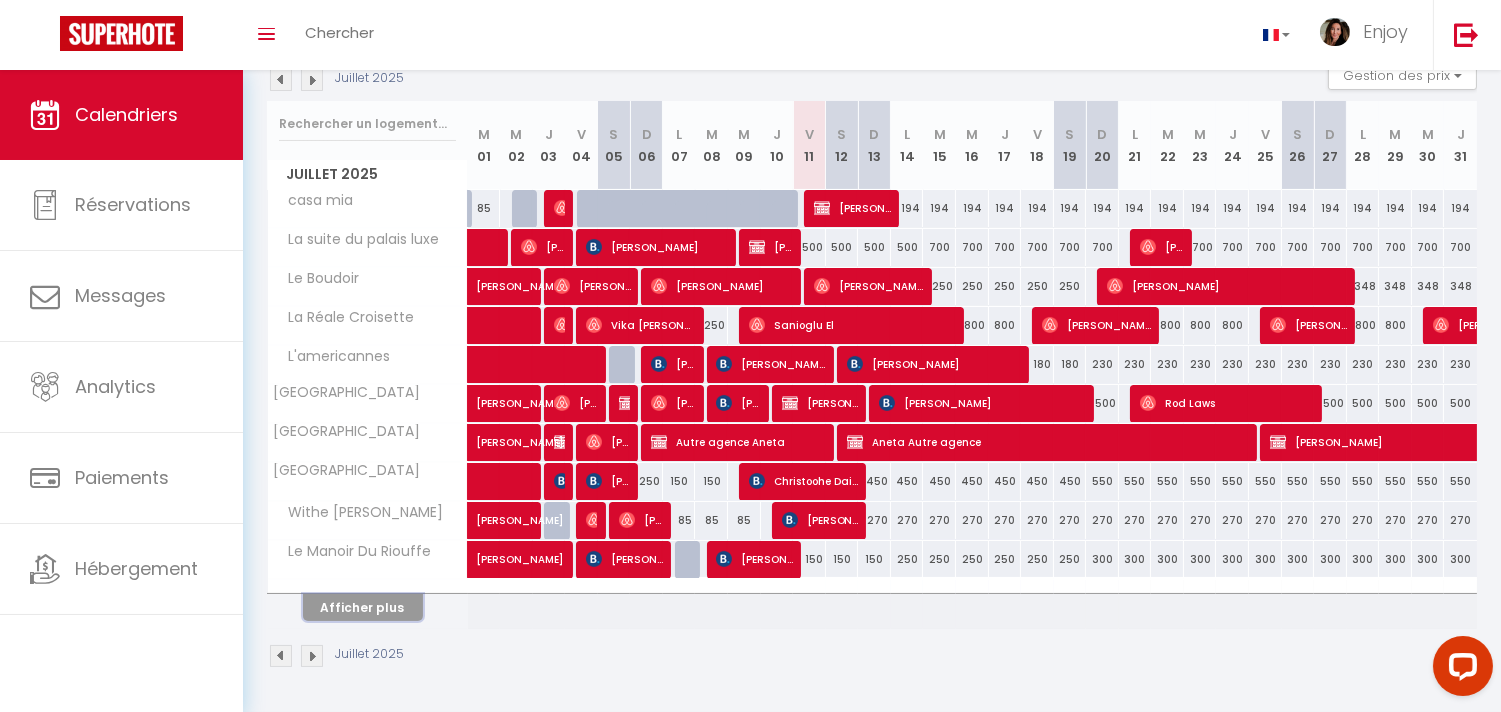 click on "Afficher plus" at bounding box center [363, 607] 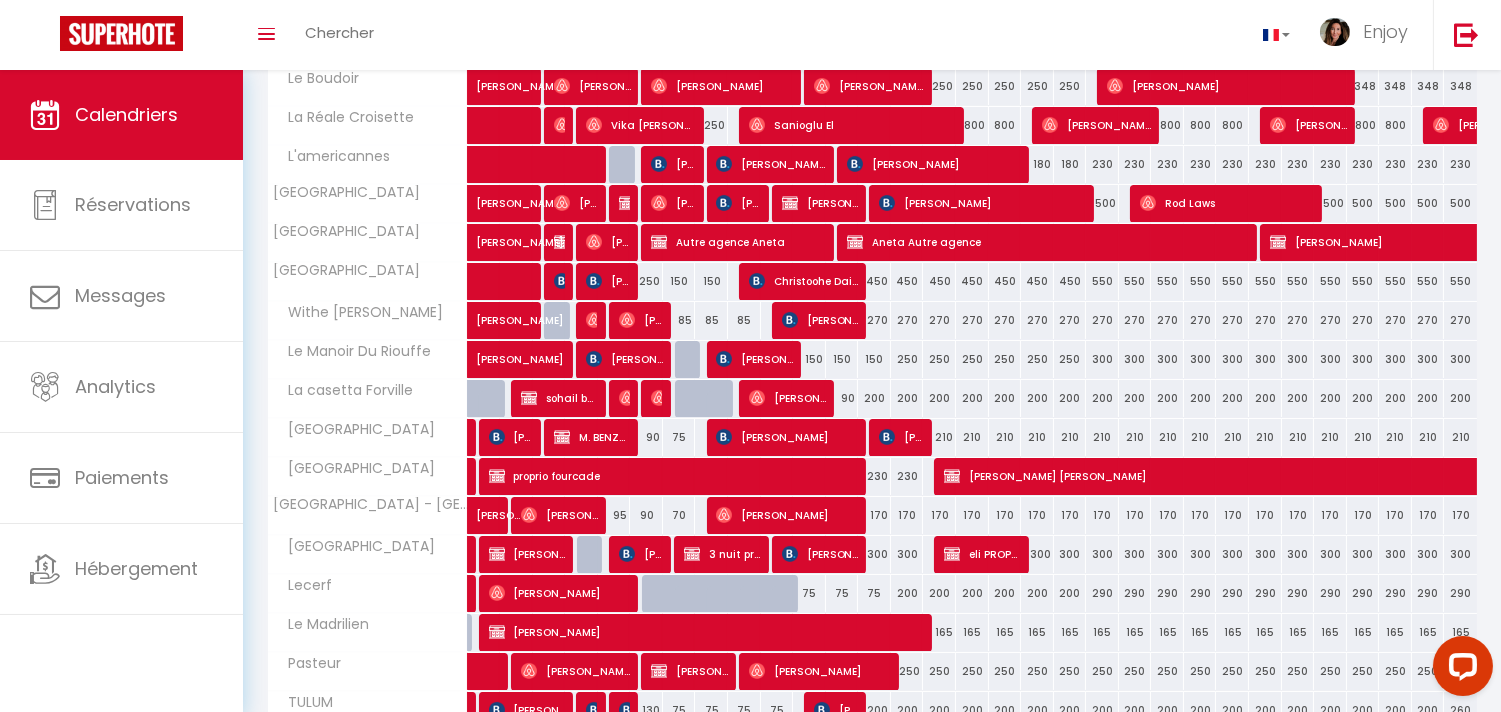scroll, scrollTop: 472, scrollLeft: 0, axis: vertical 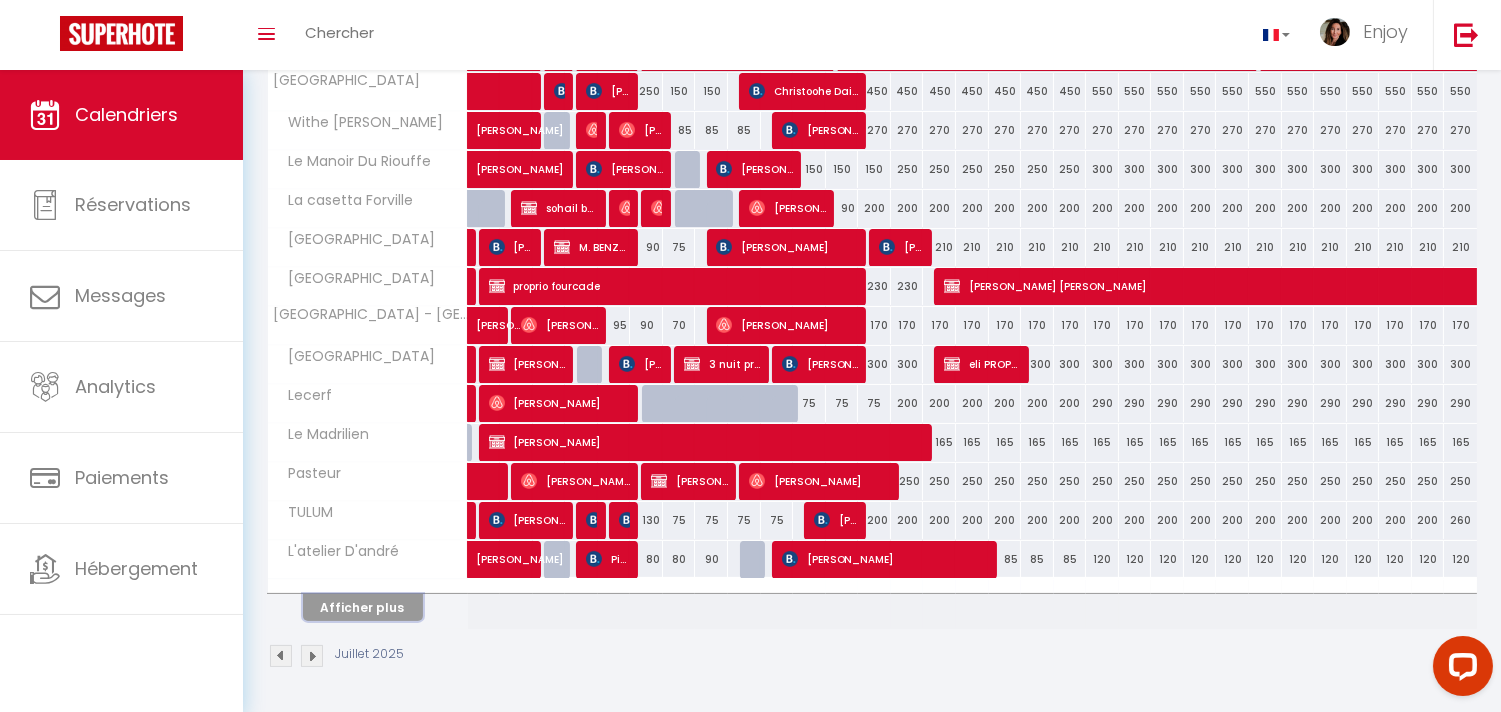 click on "Afficher plus" at bounding box center (363, 607) 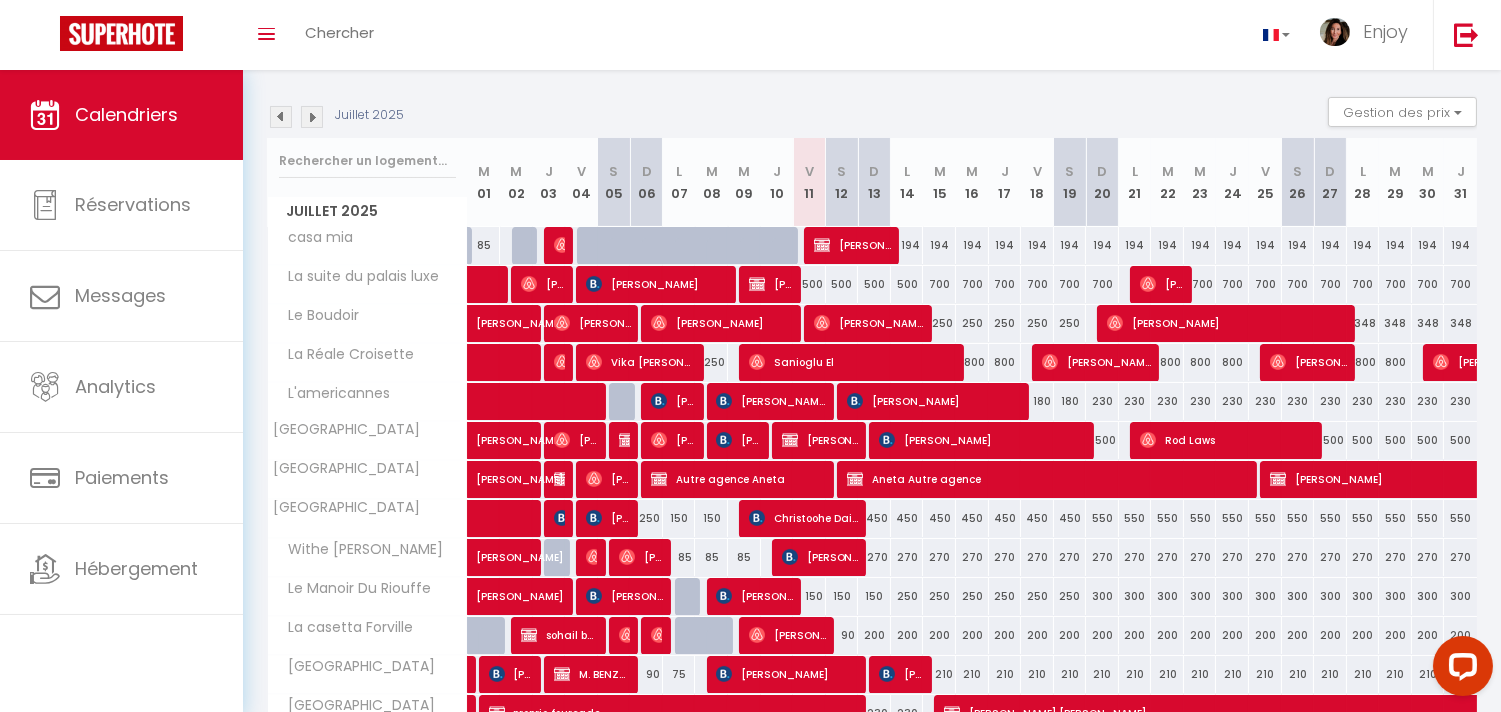 scroll, scrollTop: 0, scrollLeft: 0, axis: both 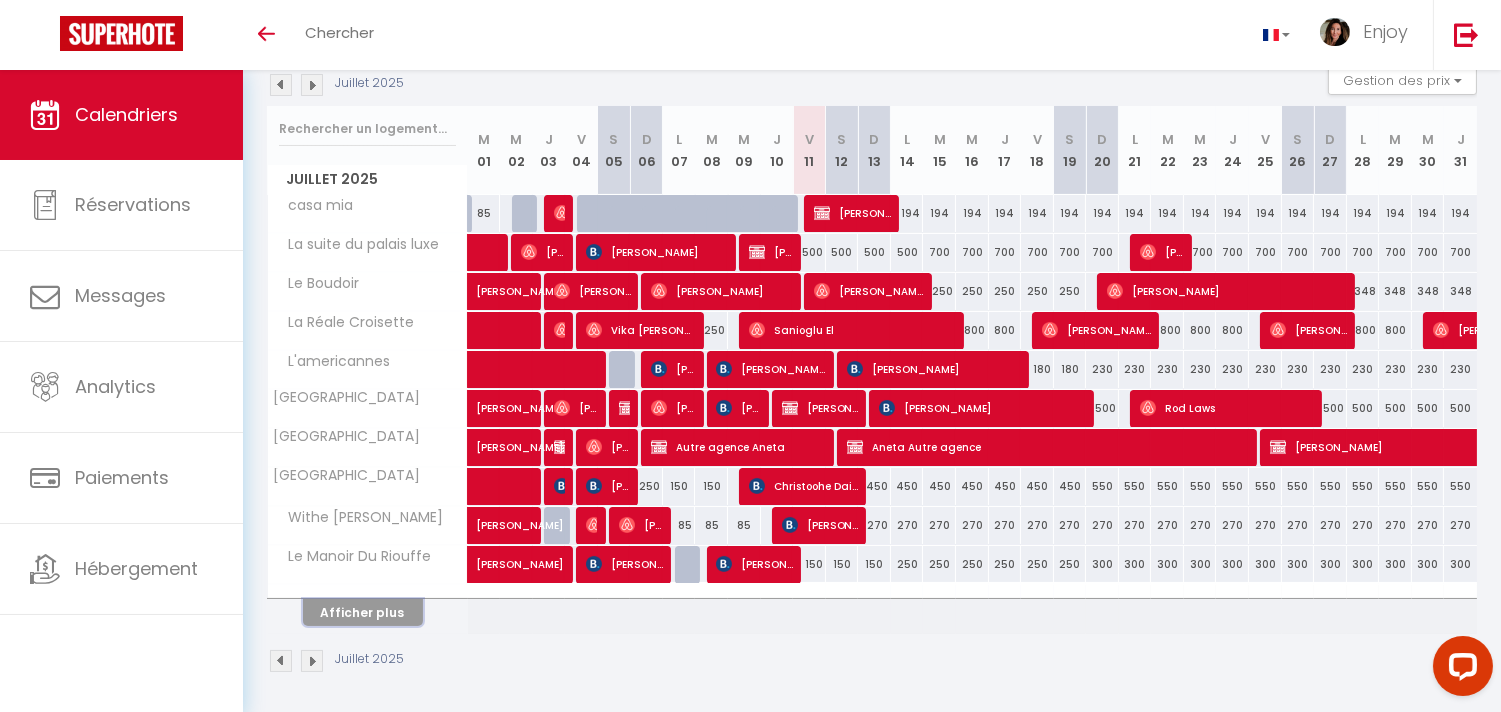 click on "Afficher plus" at bounding box center [363, 612] 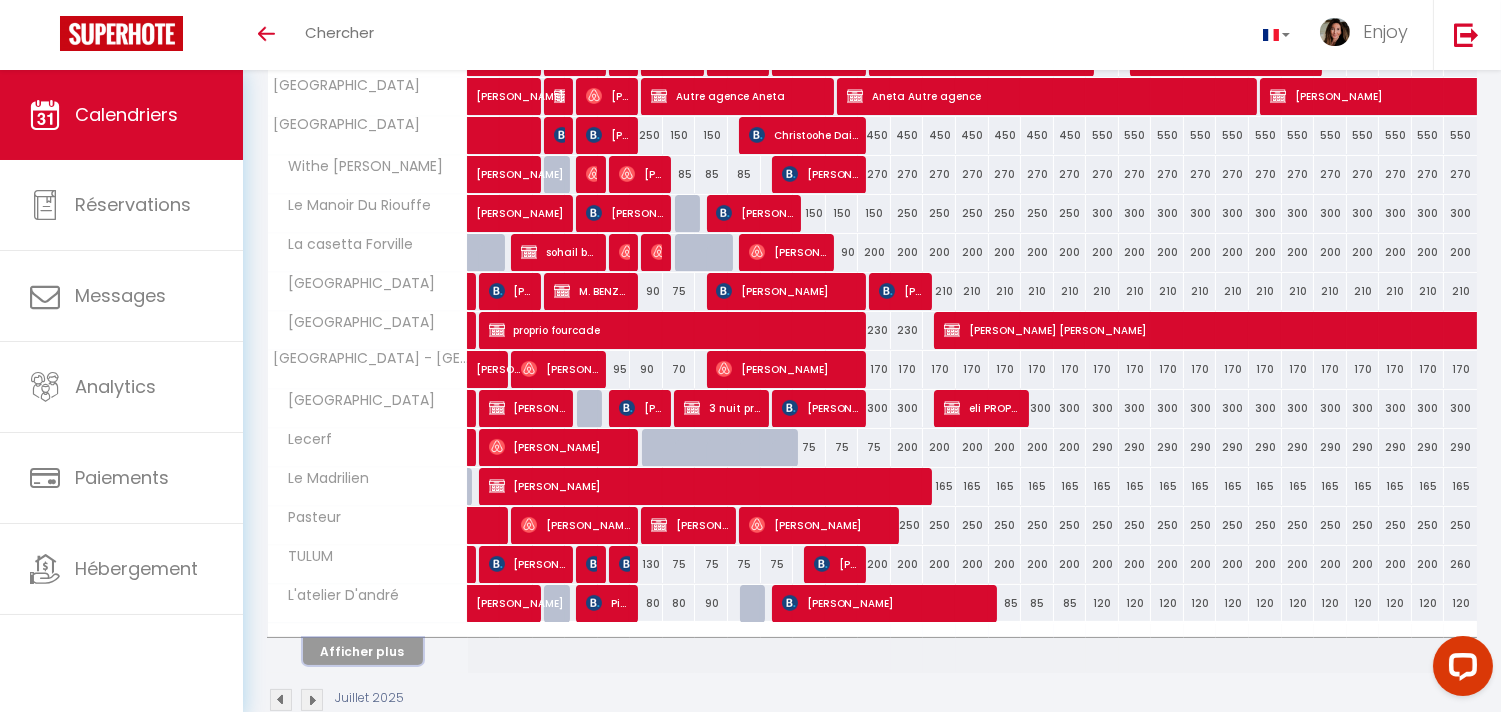 scroll, scrollTop: 583, scrollLeft: 0, axis: vertical 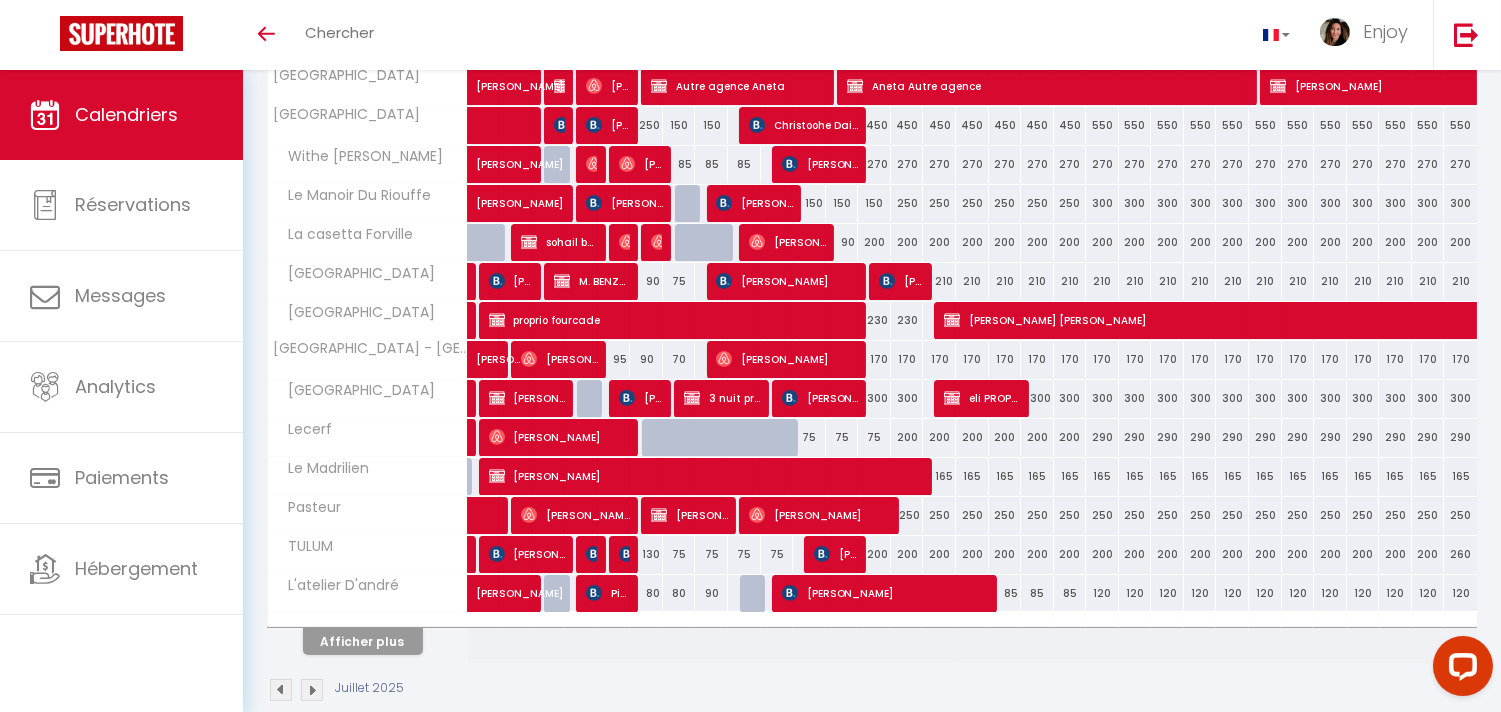 click on "Juillet 2025" at bounding box center [872, 692] 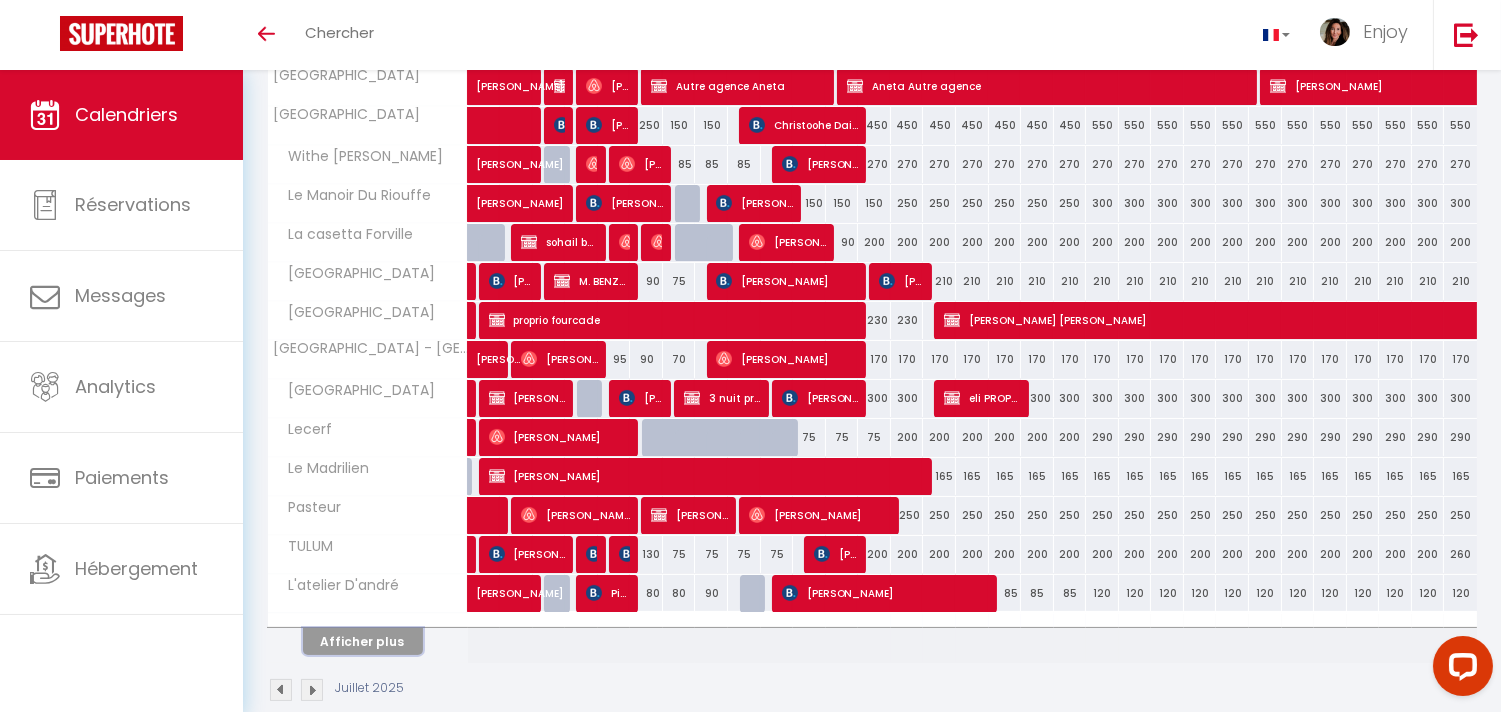 click on "Afficher plus" at bounding box center [363, 641] 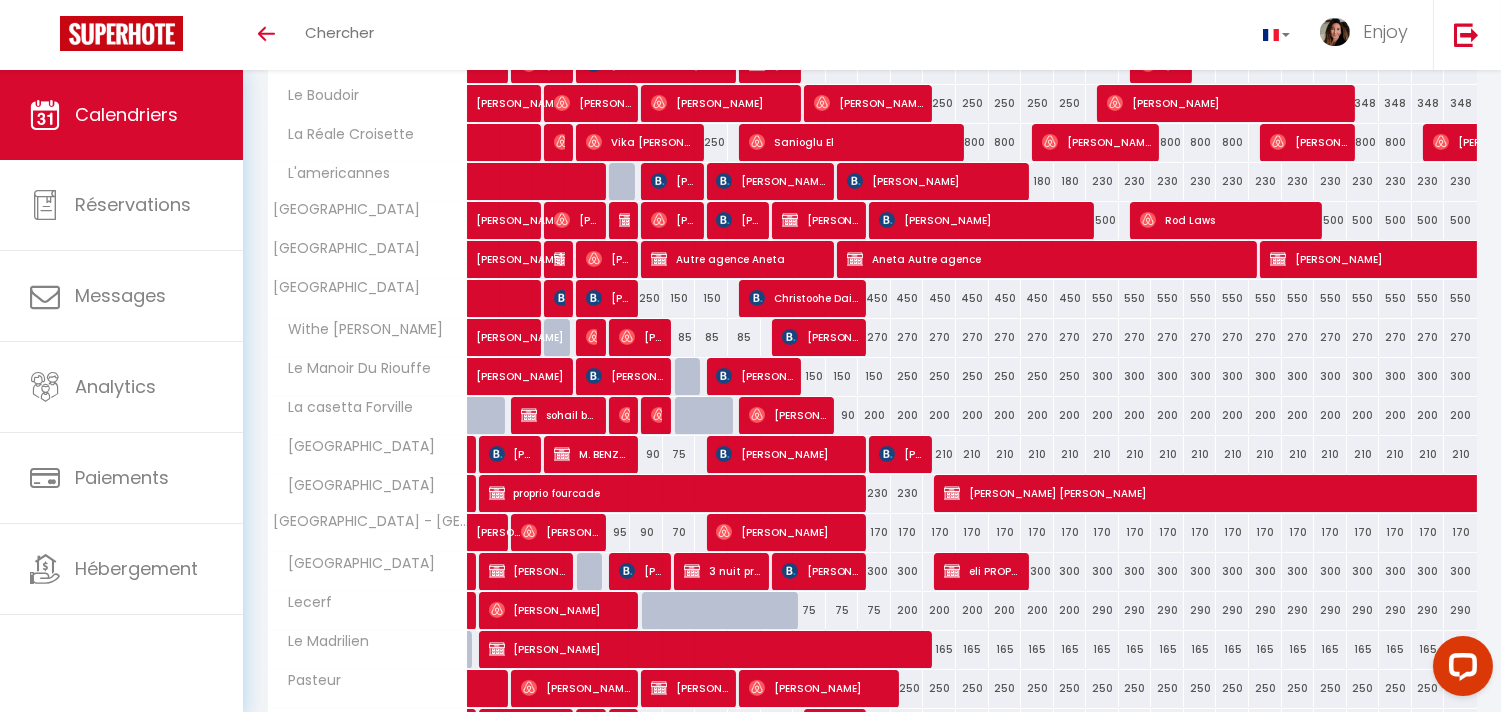 scroll, scrollTop: 404, scrollLeft: 0, axis: vertical 